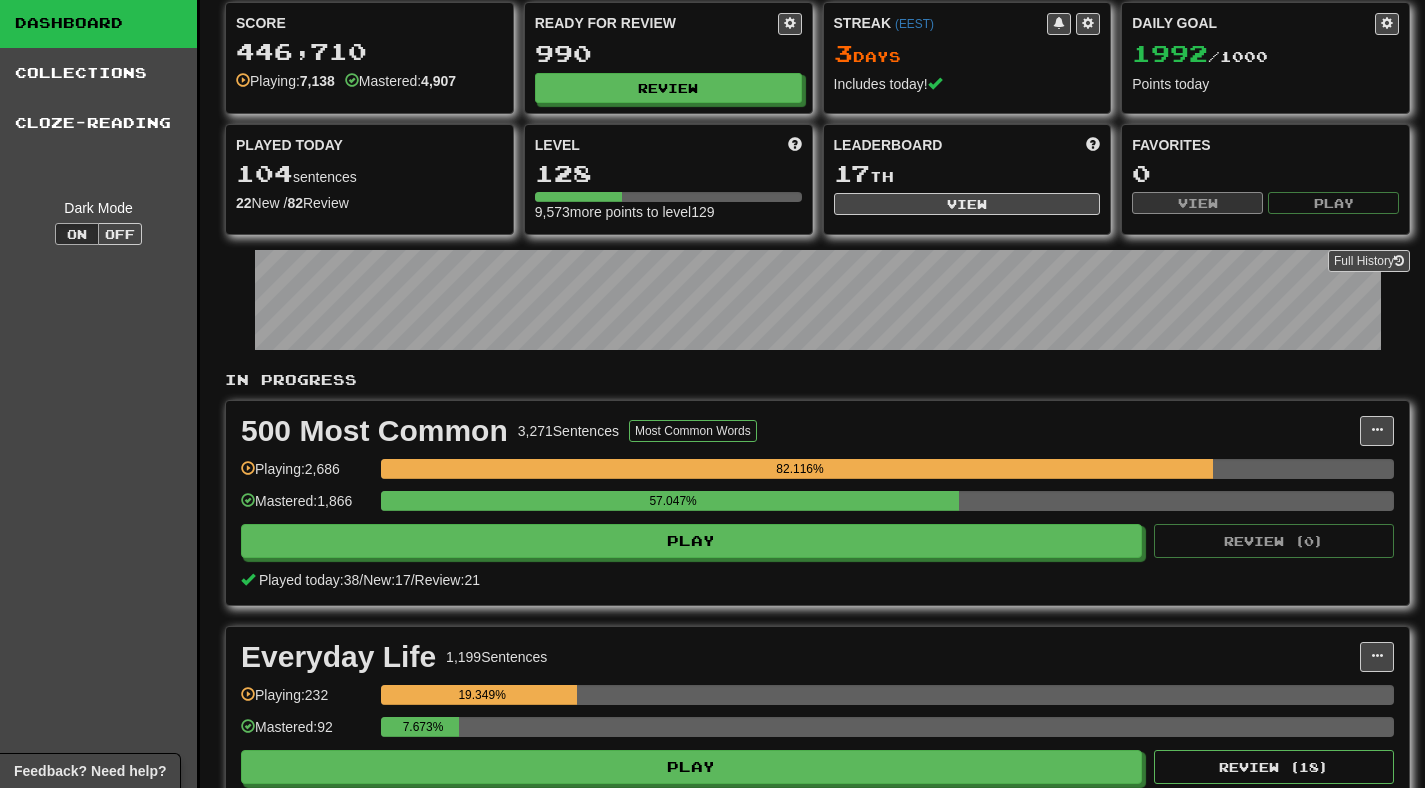 scroll, scrollTop: 0, scrollLeft: 0, axis: both 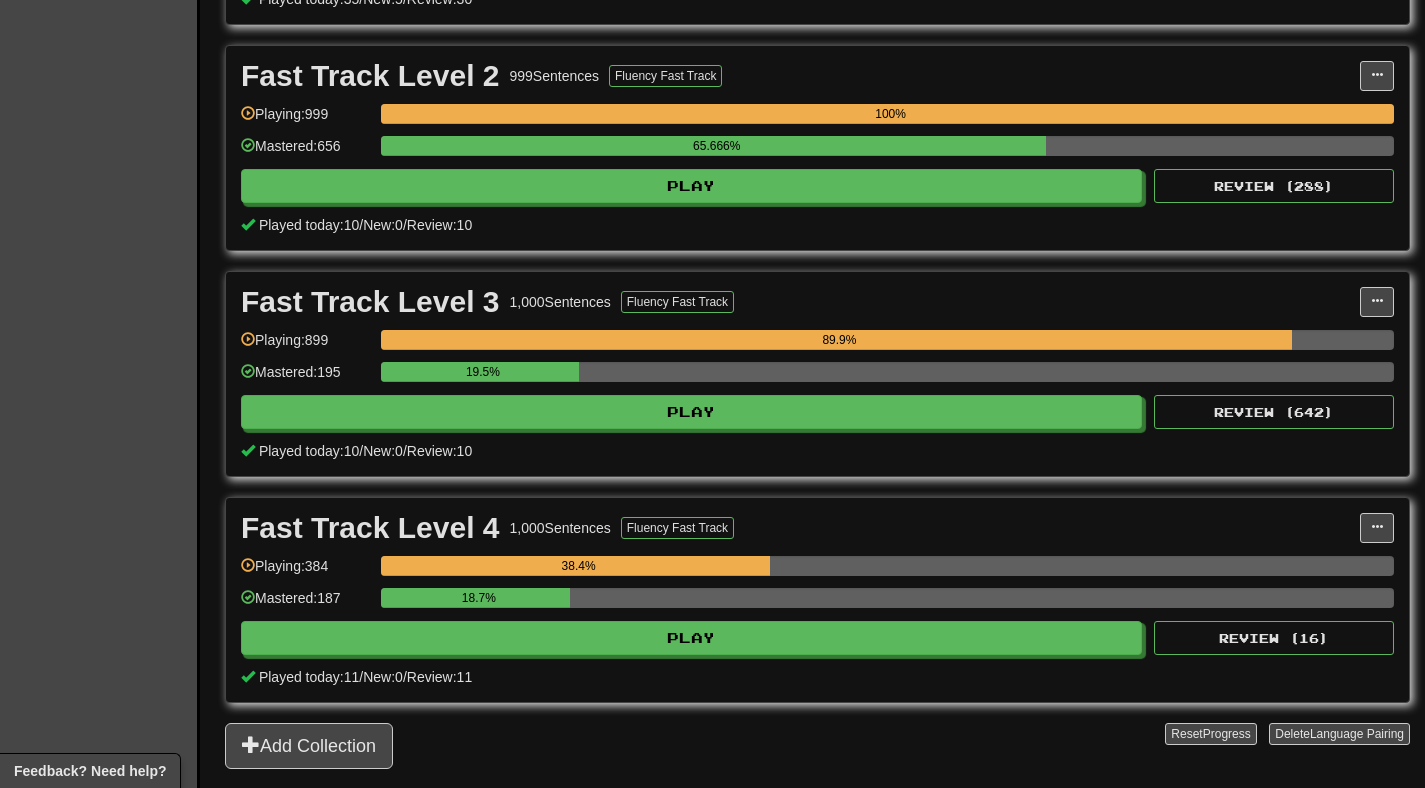 click on "18.7%" at bounding box center [887, 604] 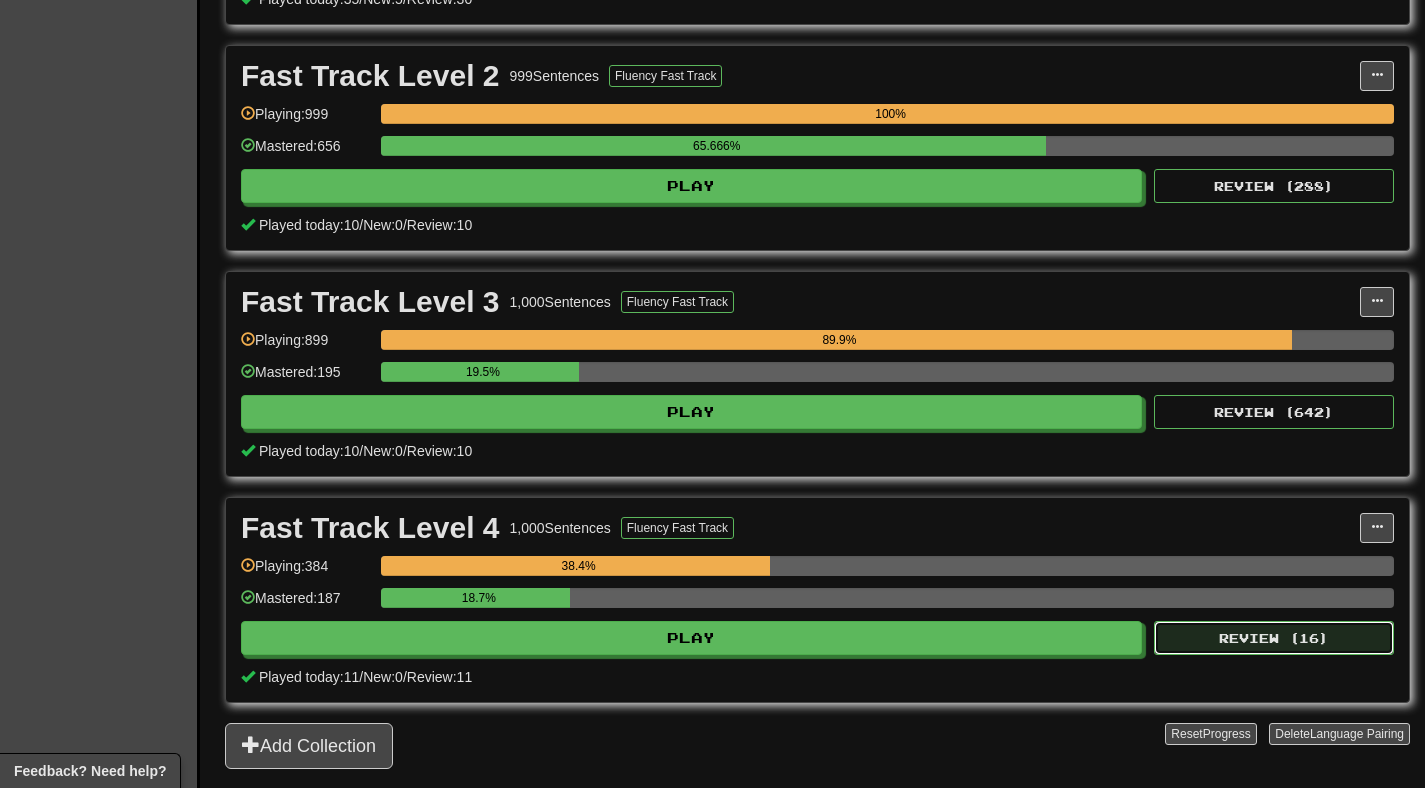 click on "Review ( 16 )" at bounding box center [1274, 638] 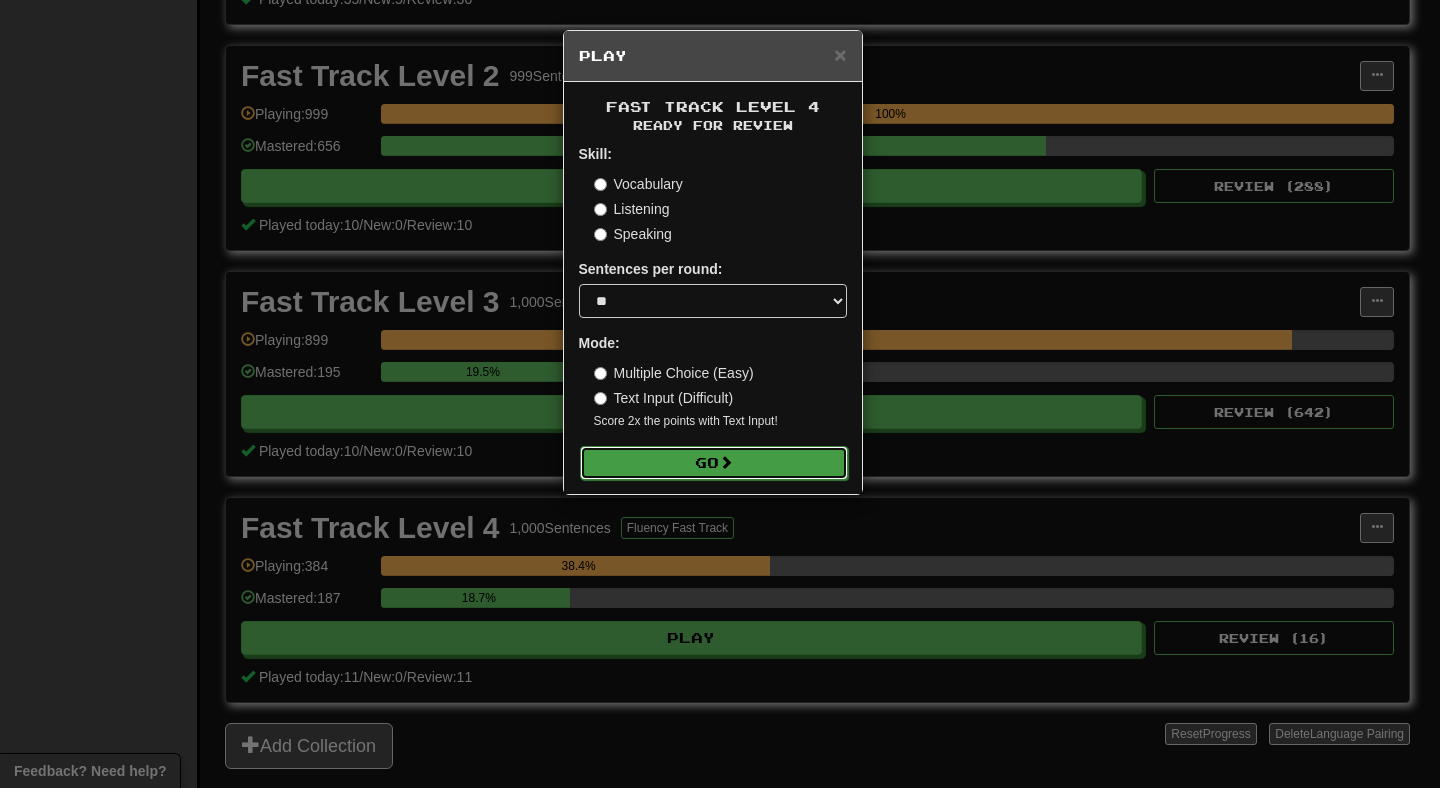 click on "Go" at bounding box center (714, 463) 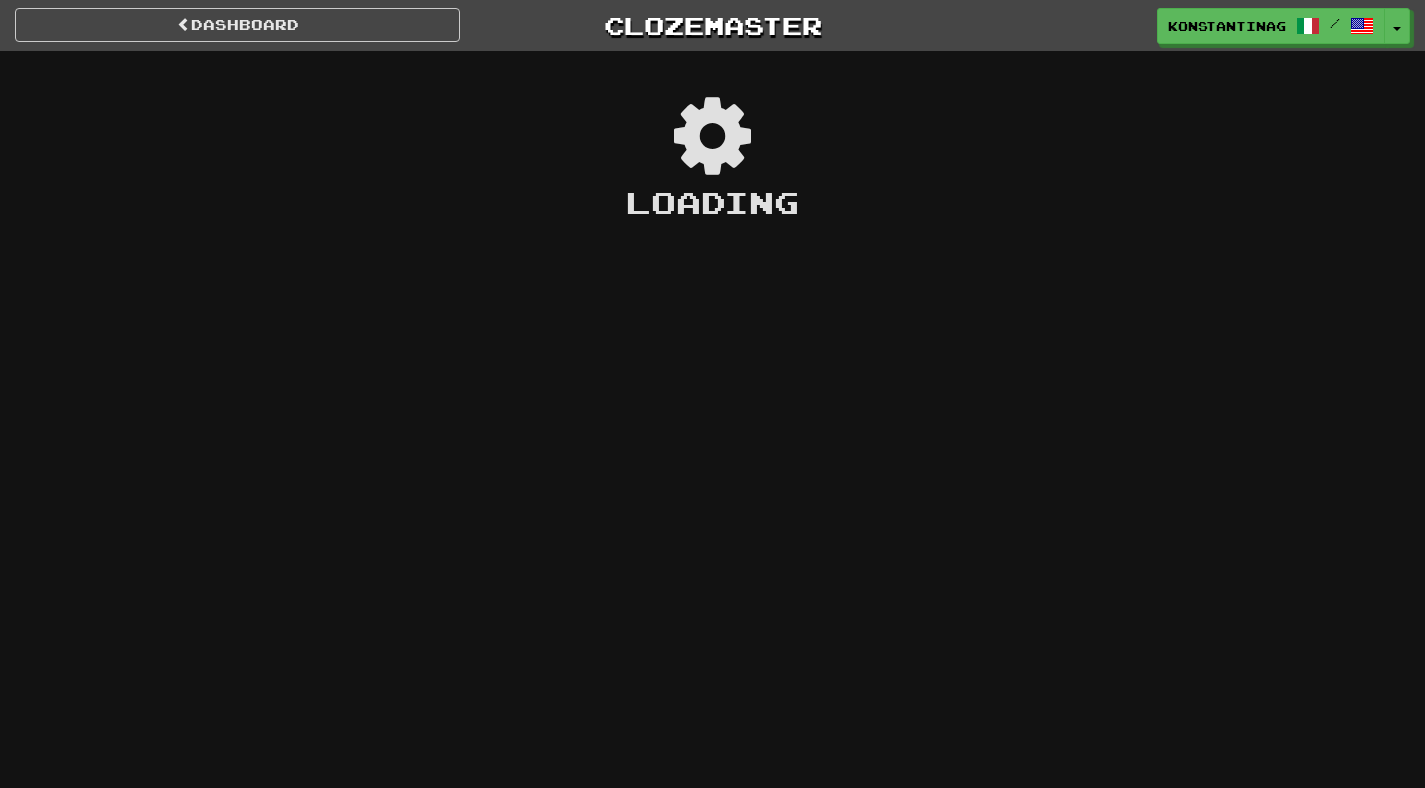 scroll, scrollTop: 0, scrollLeft: 0, axis: both 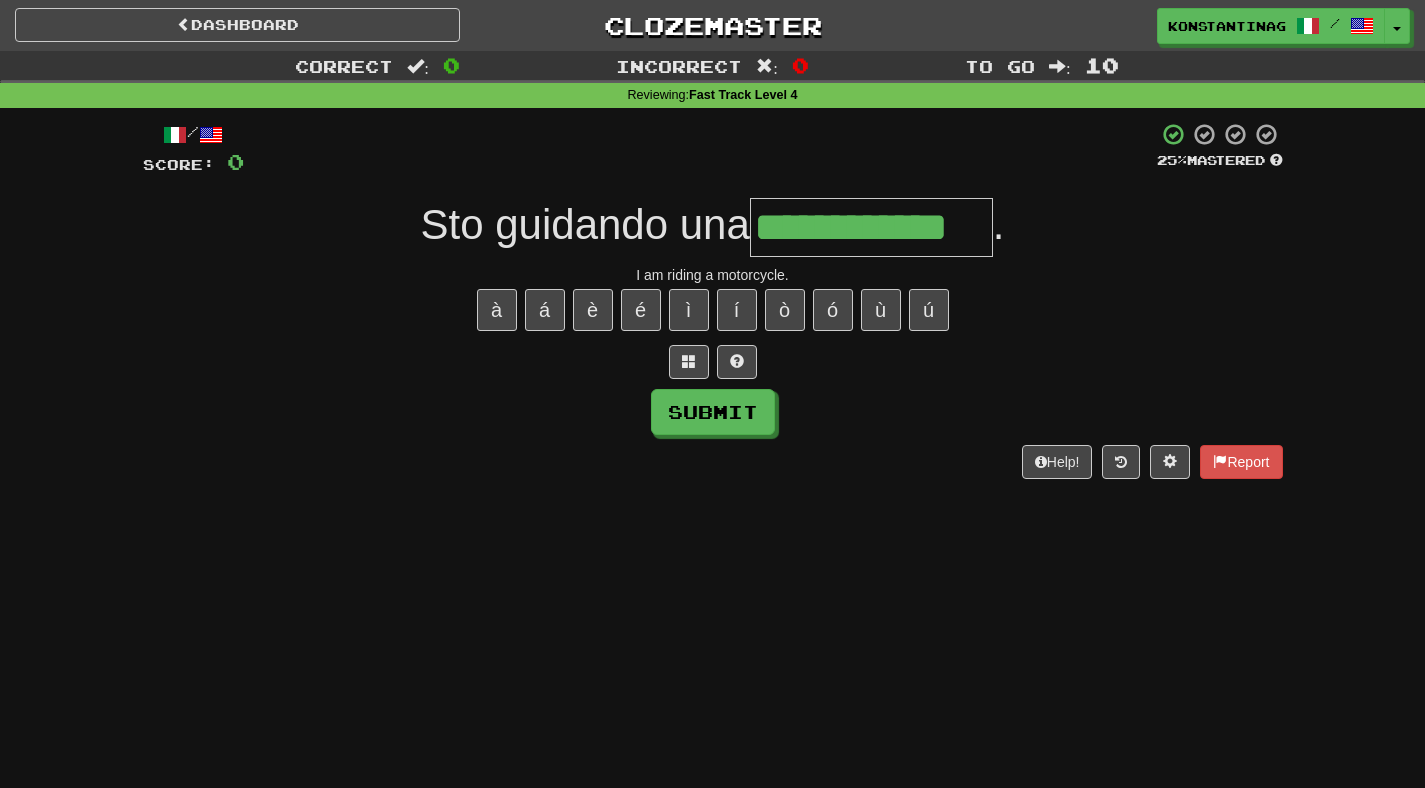 type on "**********" 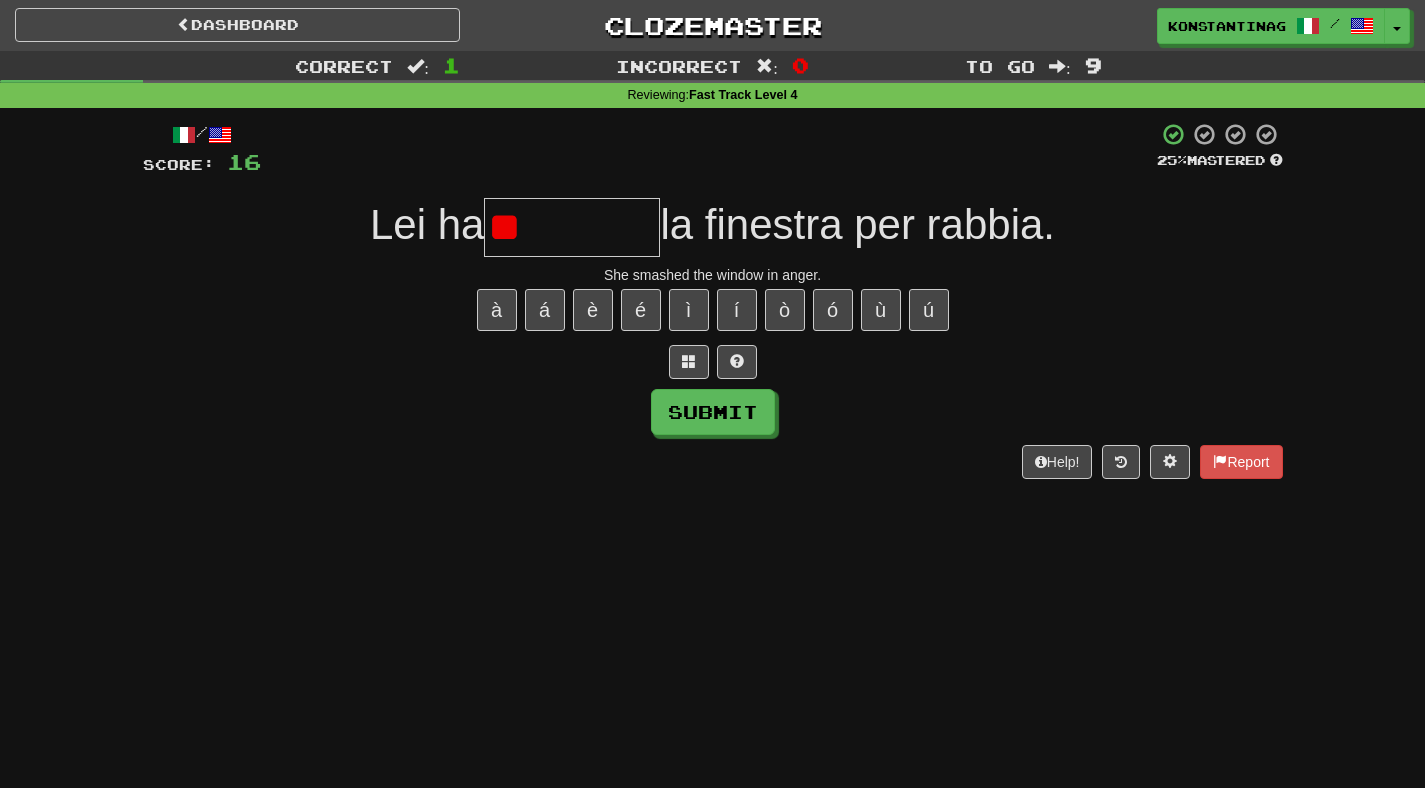 type on "*" 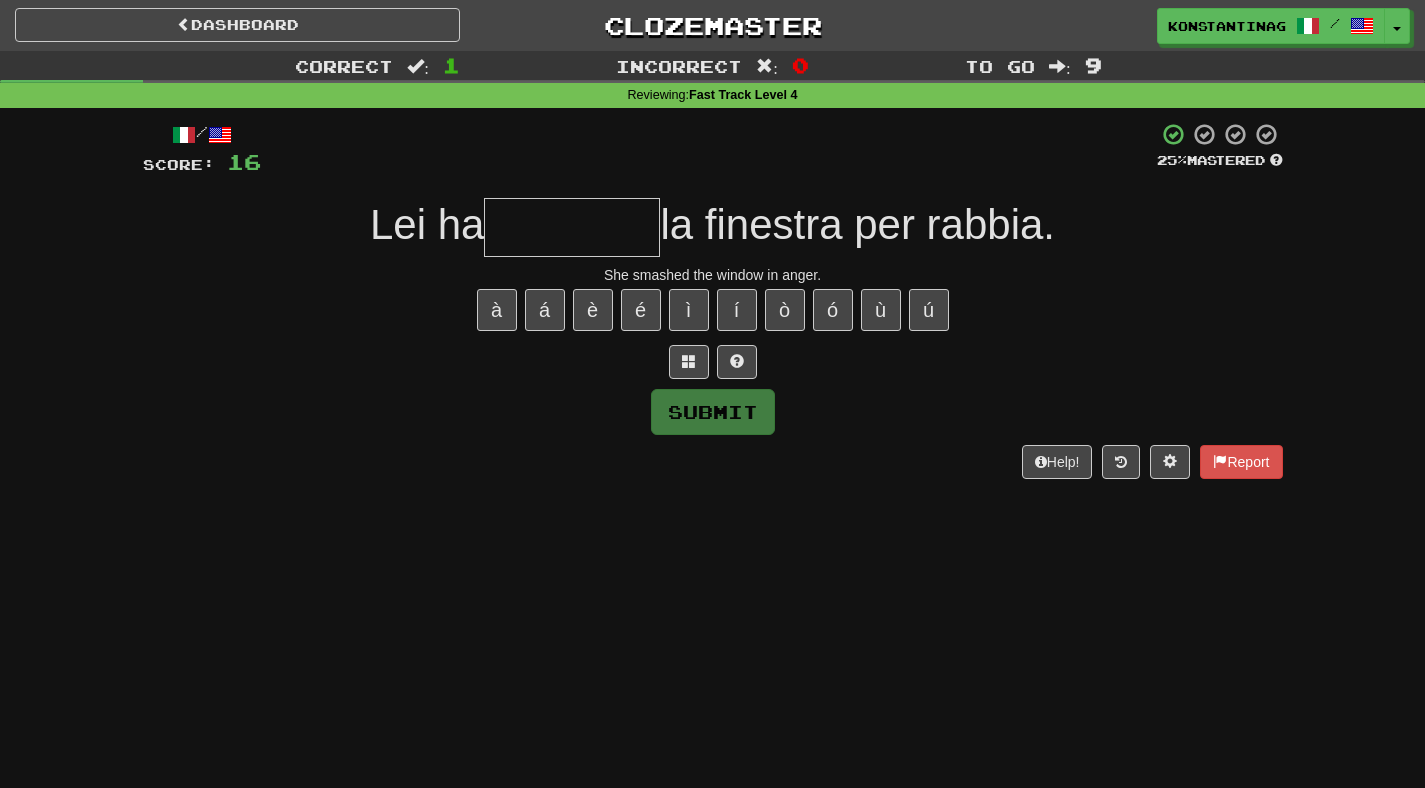 type on "*" 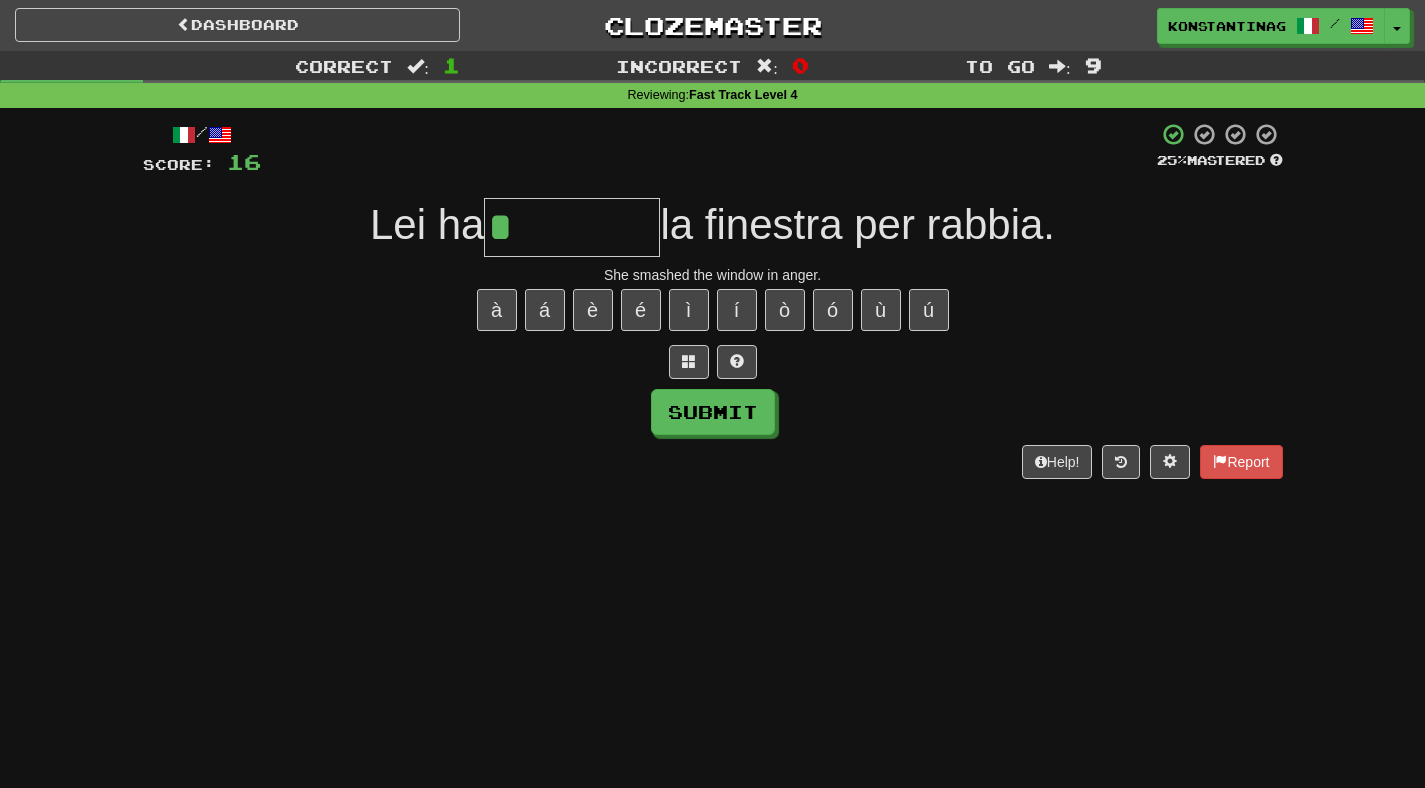 type on "********" 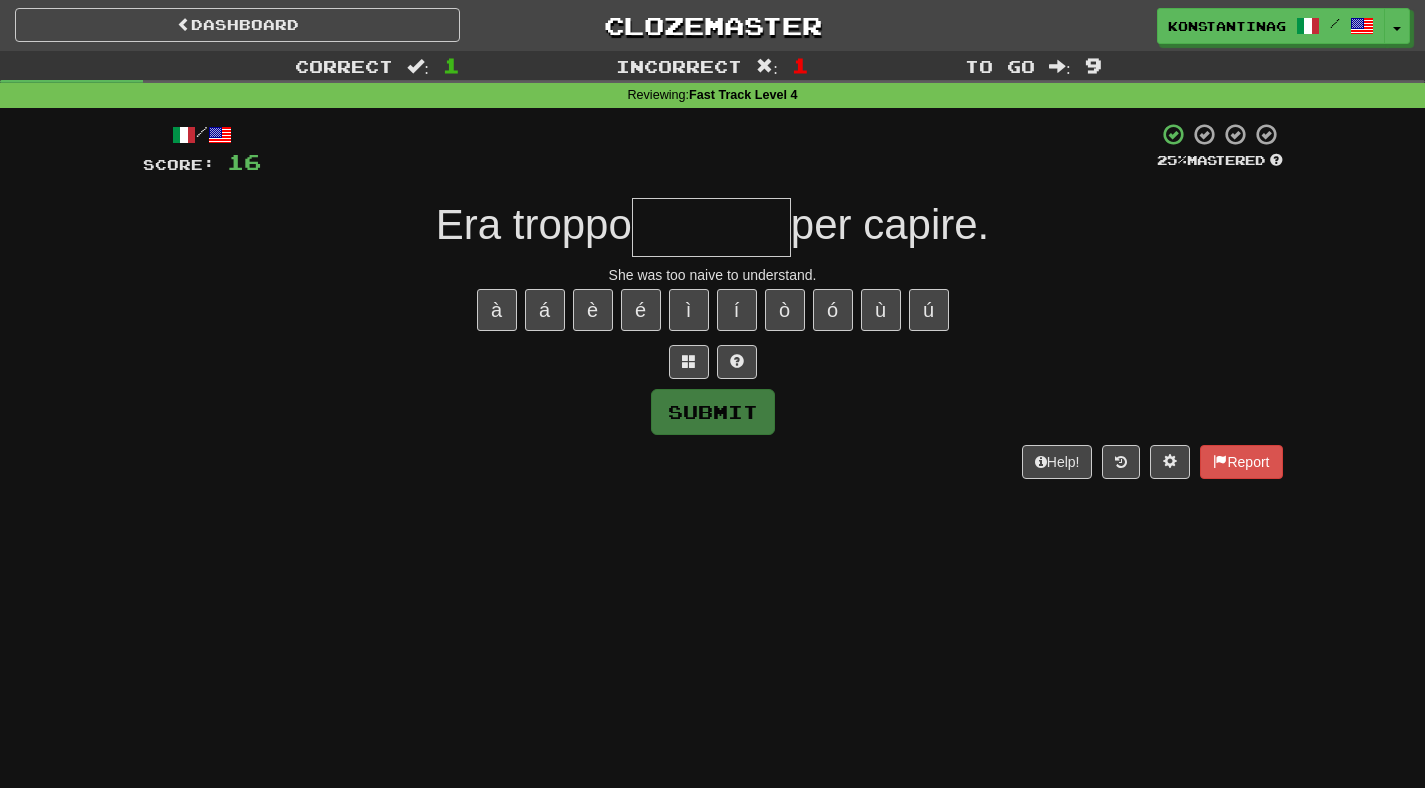 type on "*" 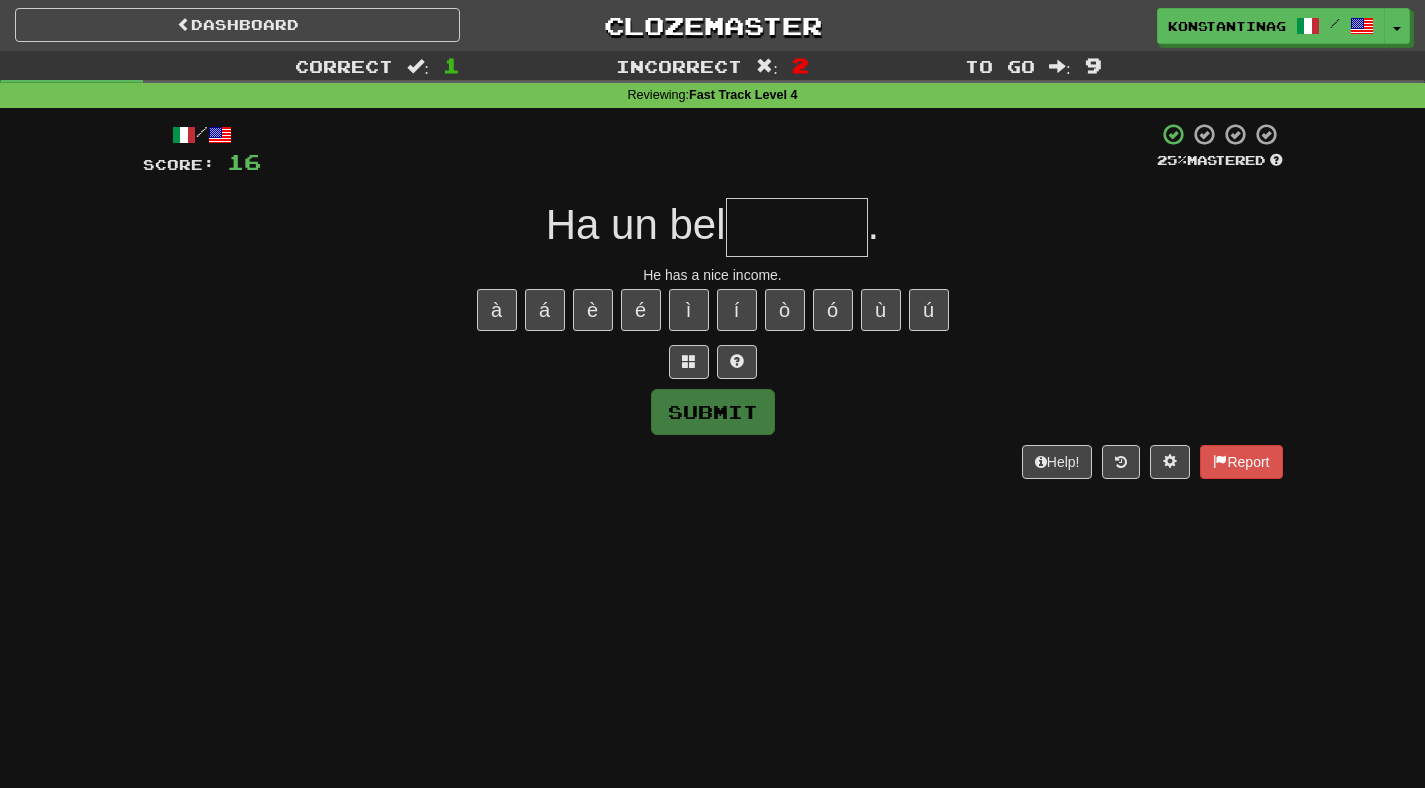type on "*" 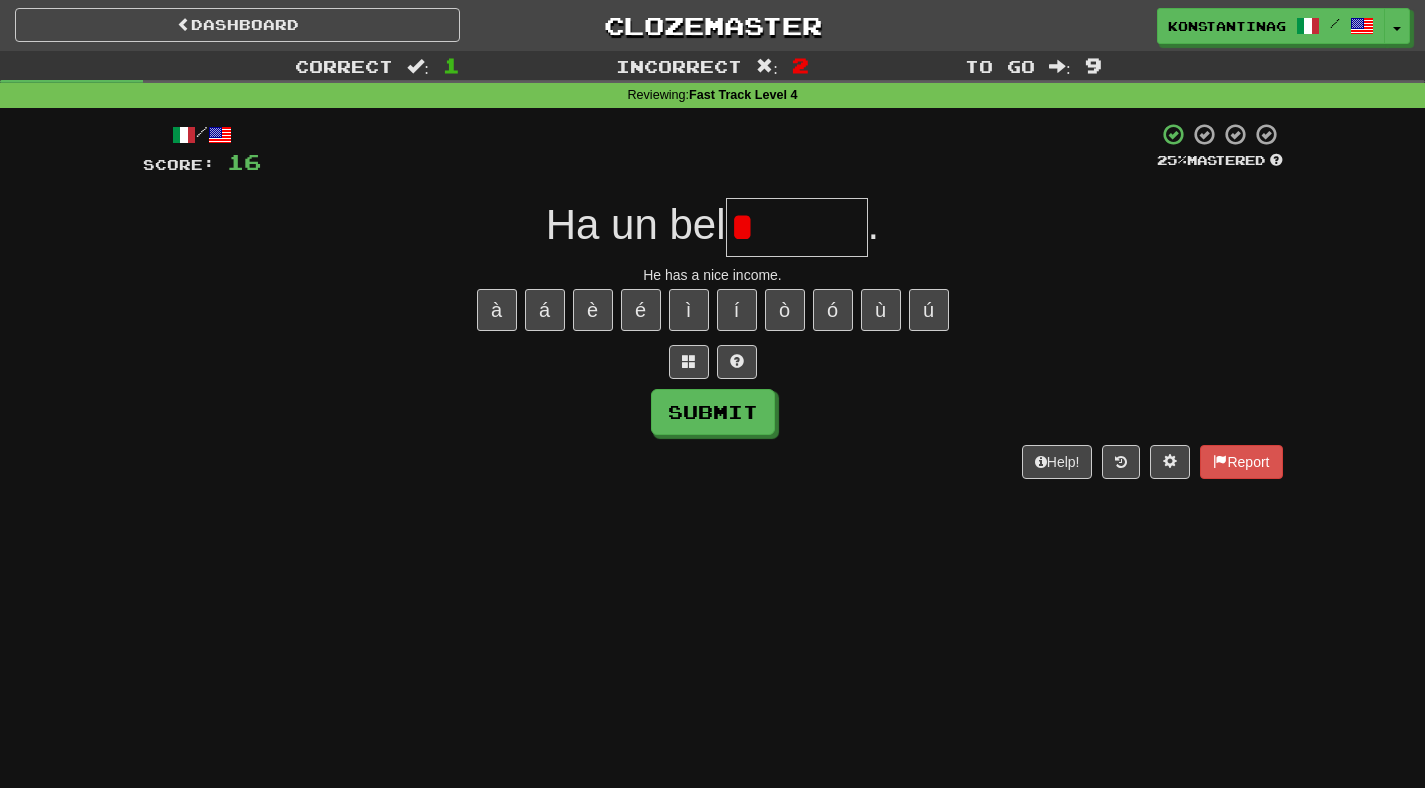 type on "*******" 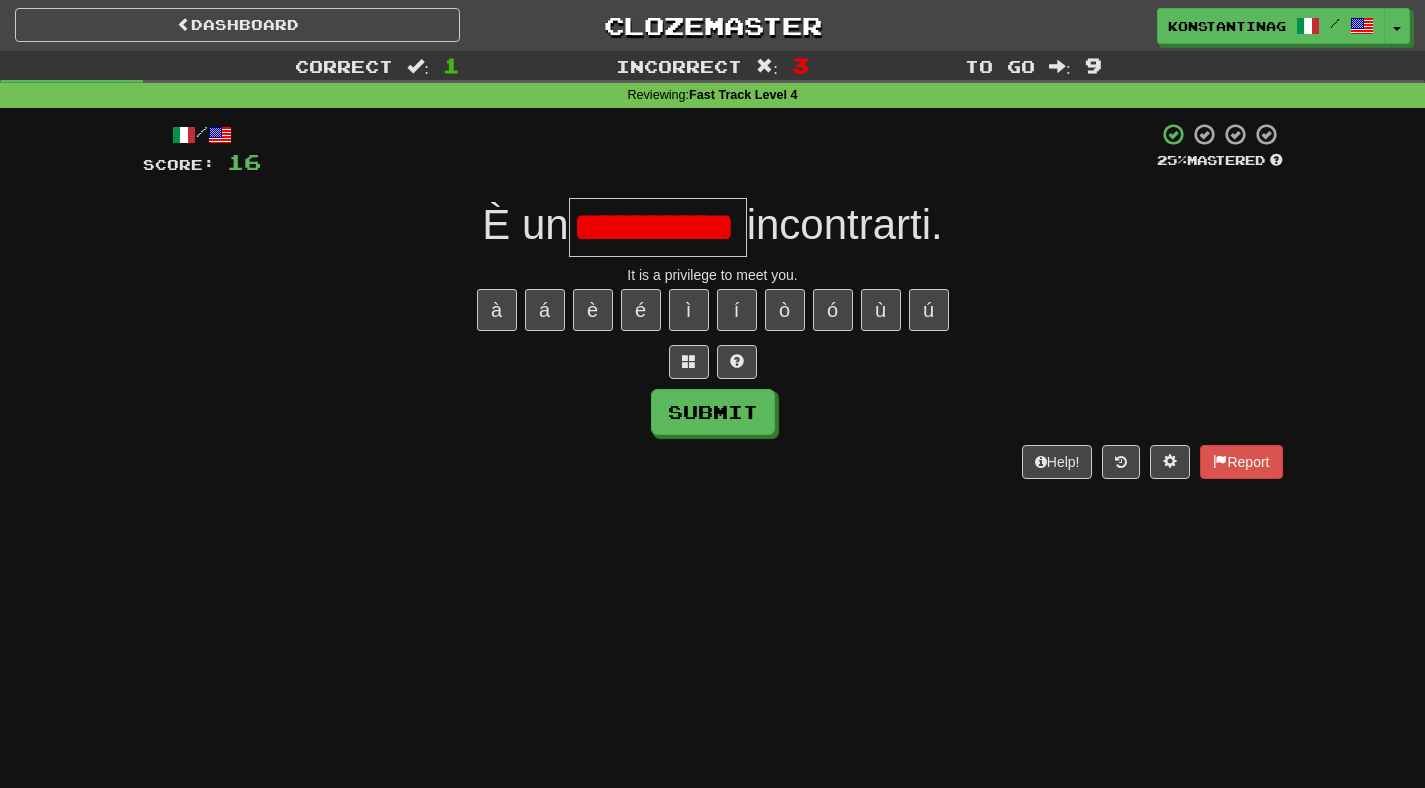 scroll, scrollTop: 0, scrollLeft: 0, axis: both 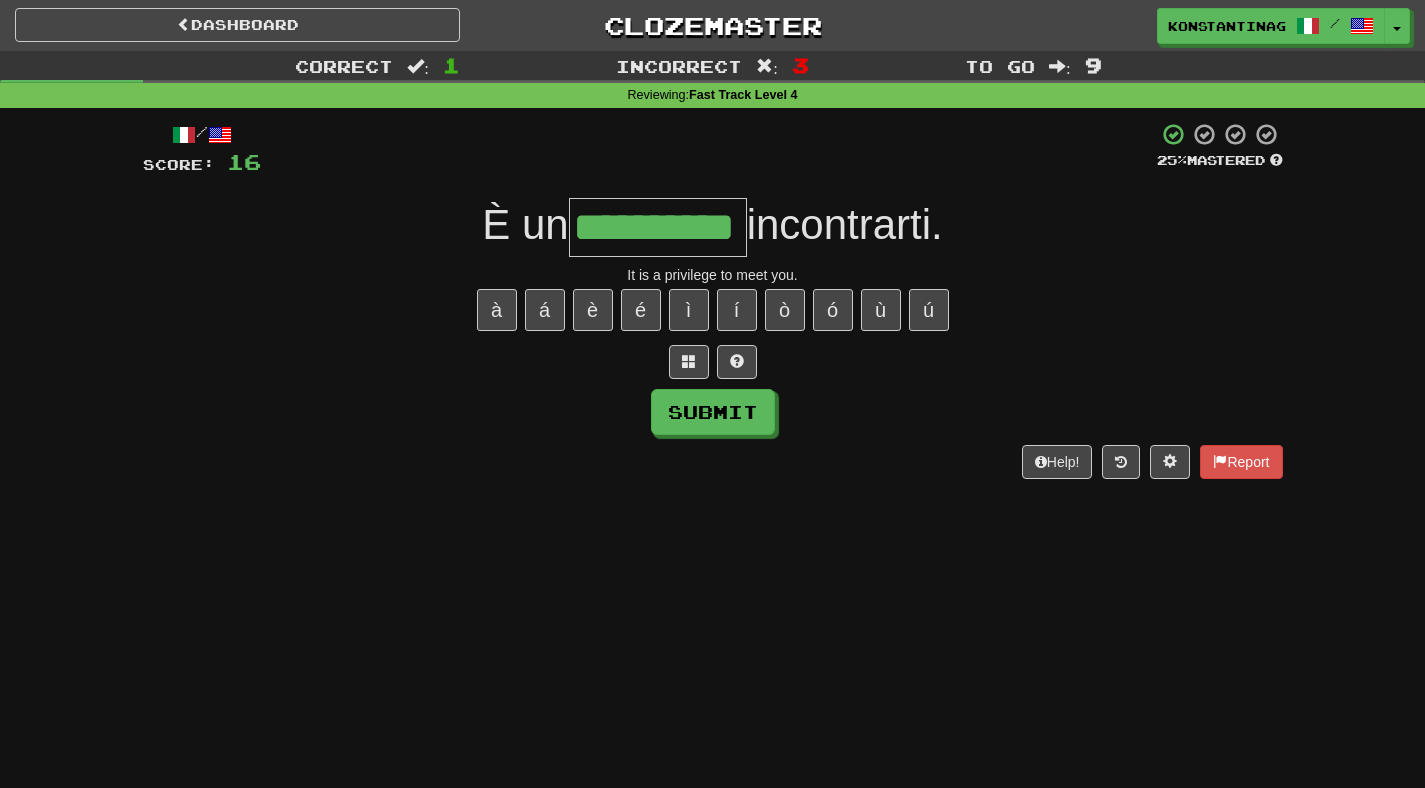 type on "**********" 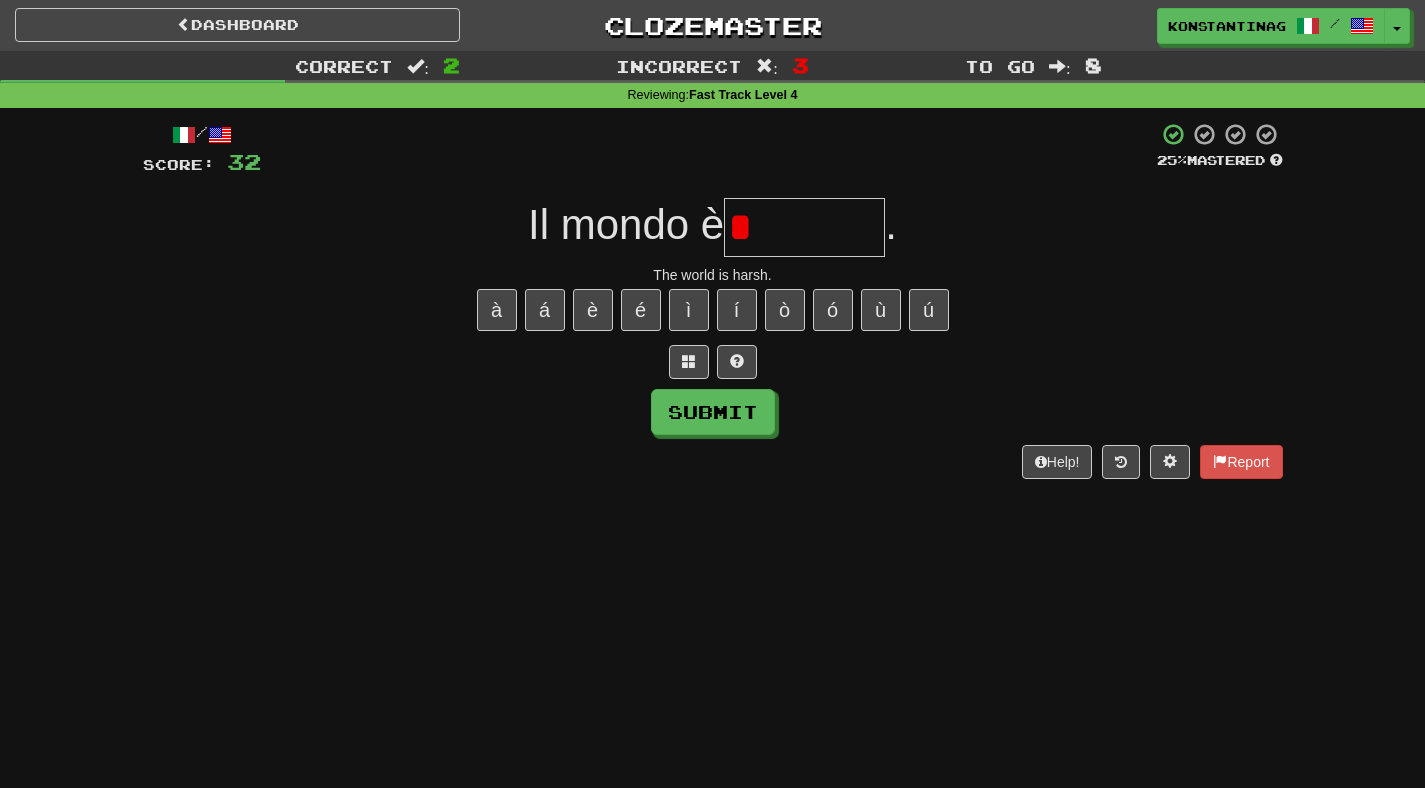 type on "**" 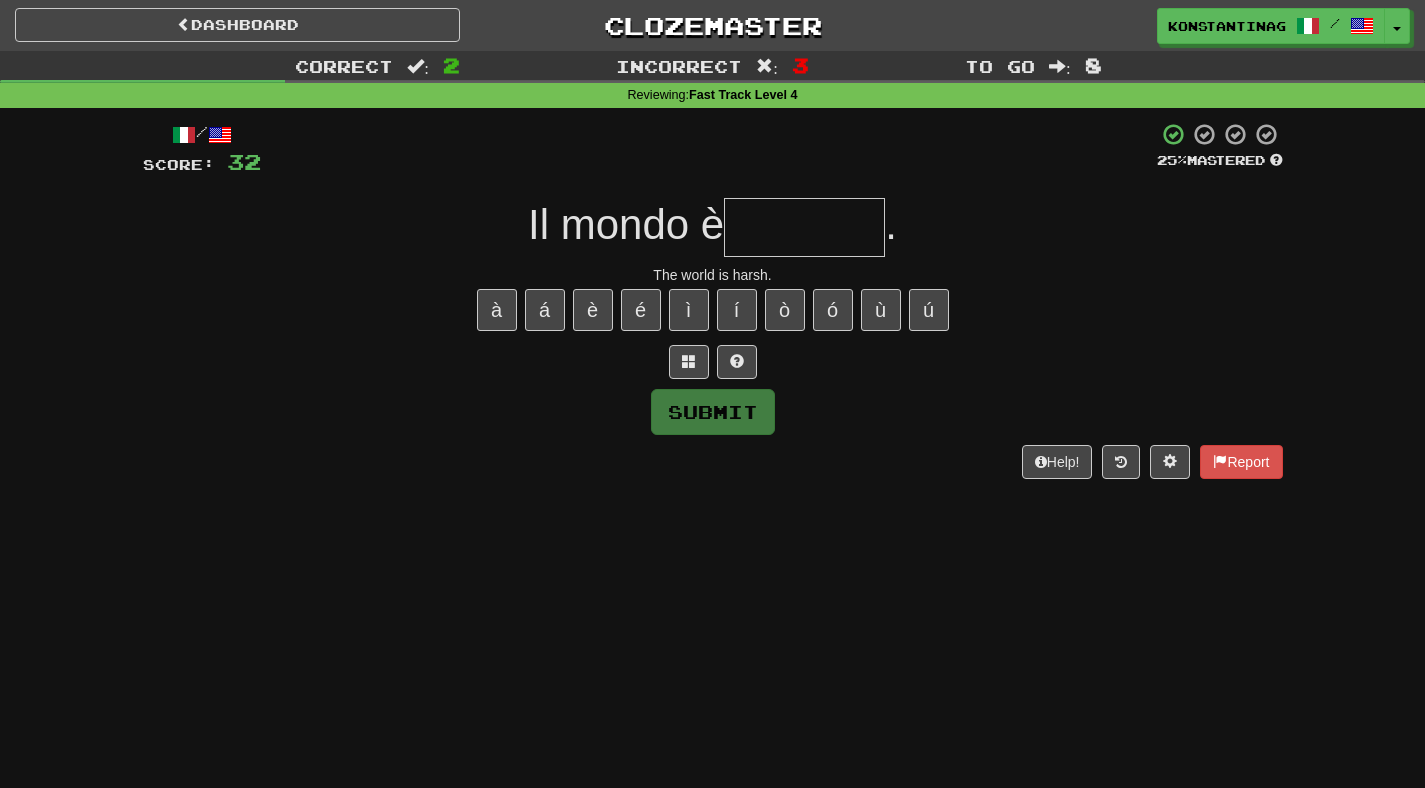 type on "********" 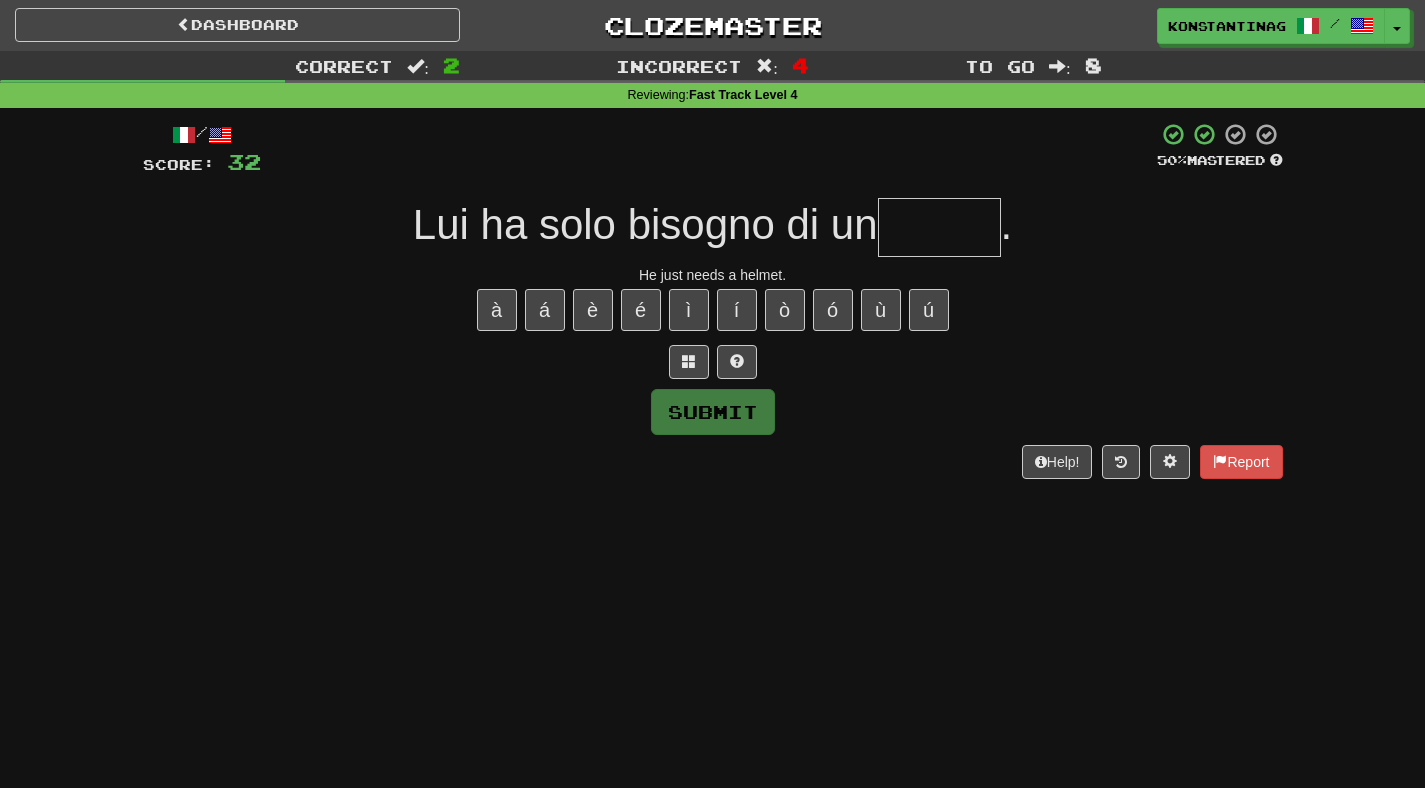 type on "*" 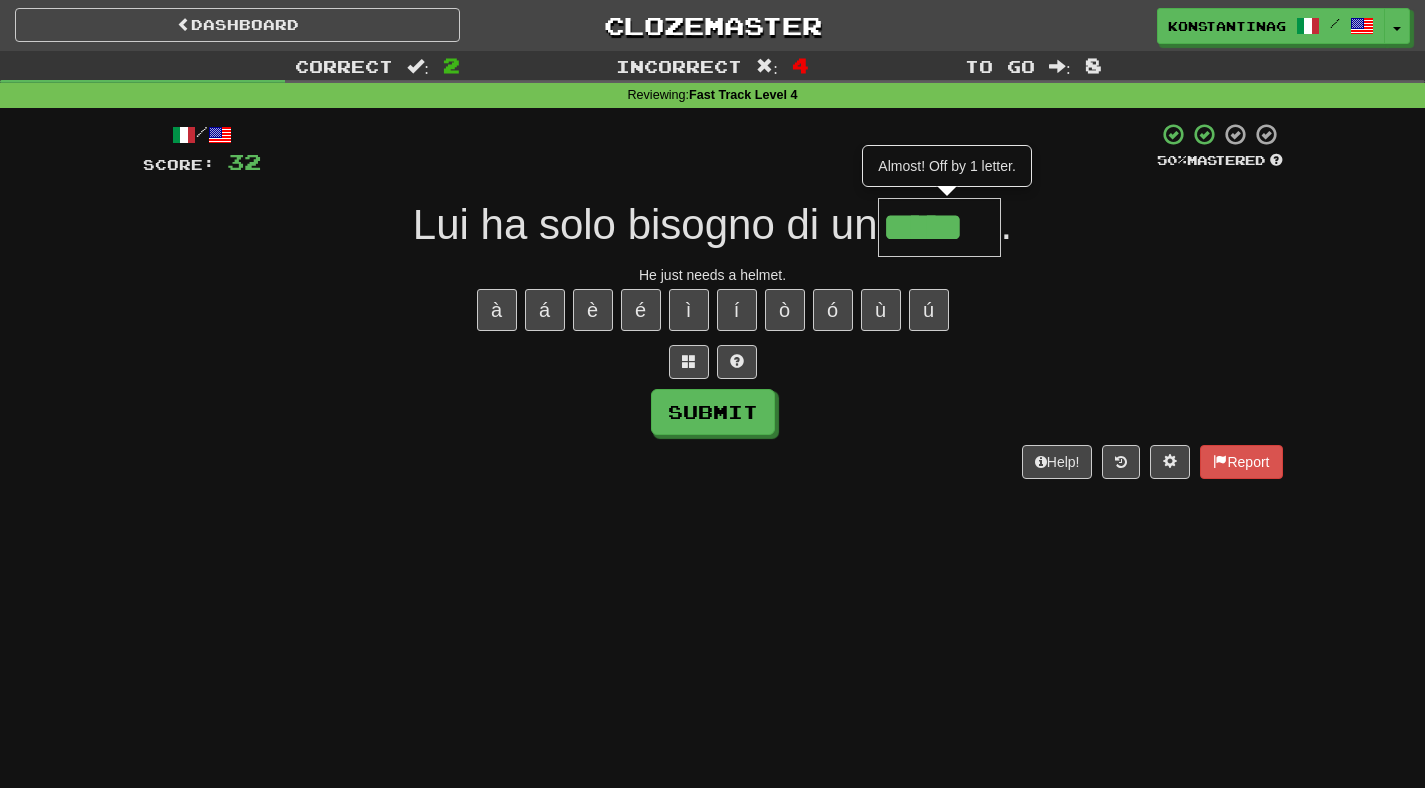 type on "*****" 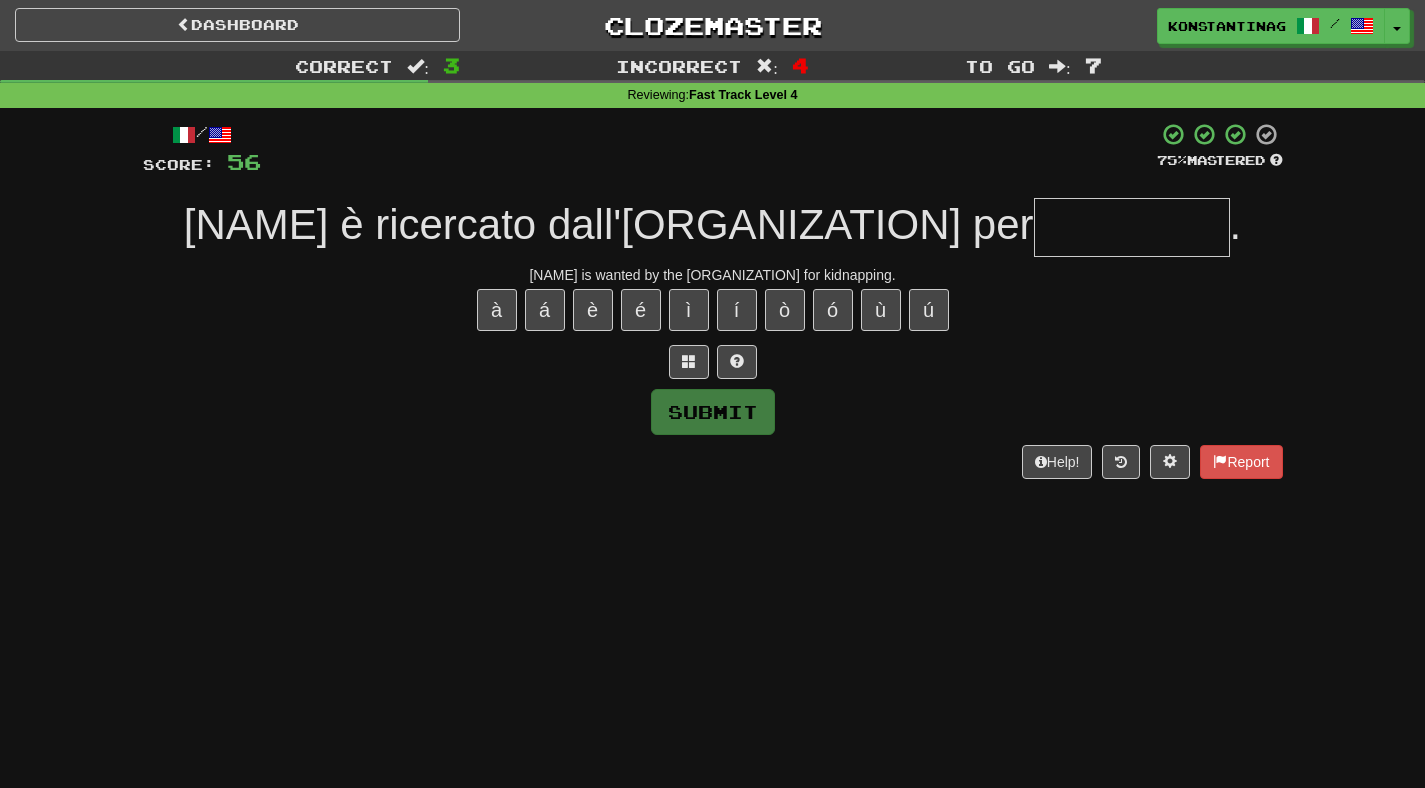 type on "*" 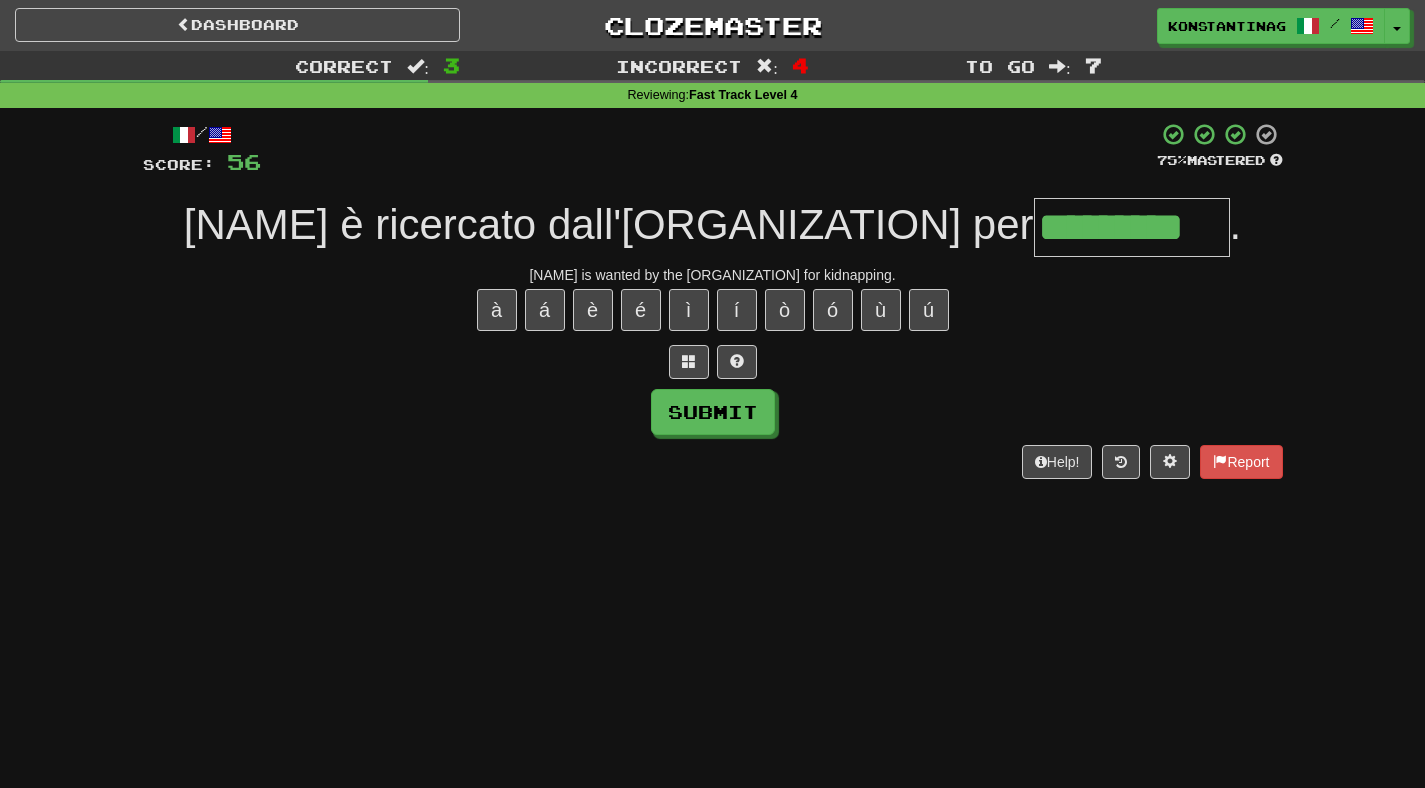 type on "*********" 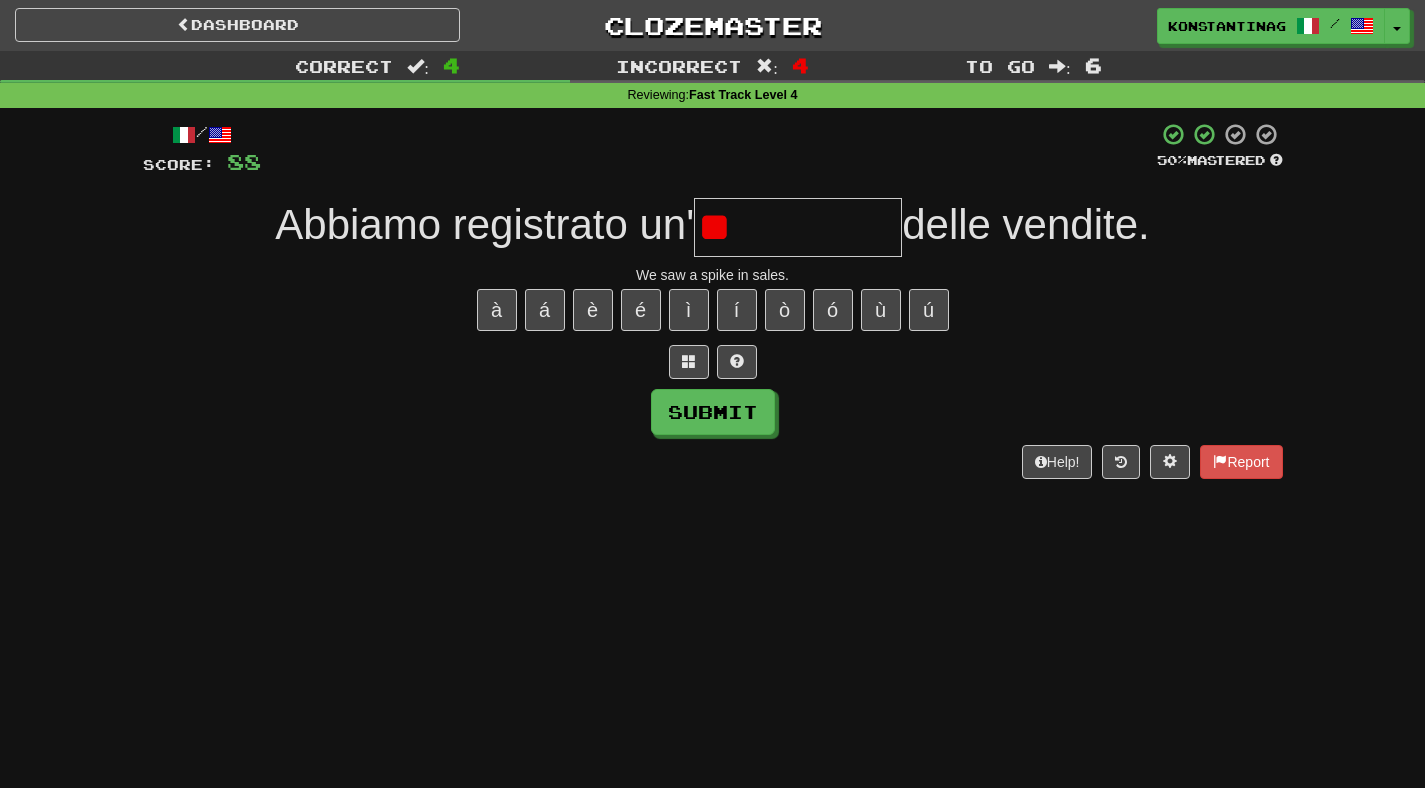 type on "***" 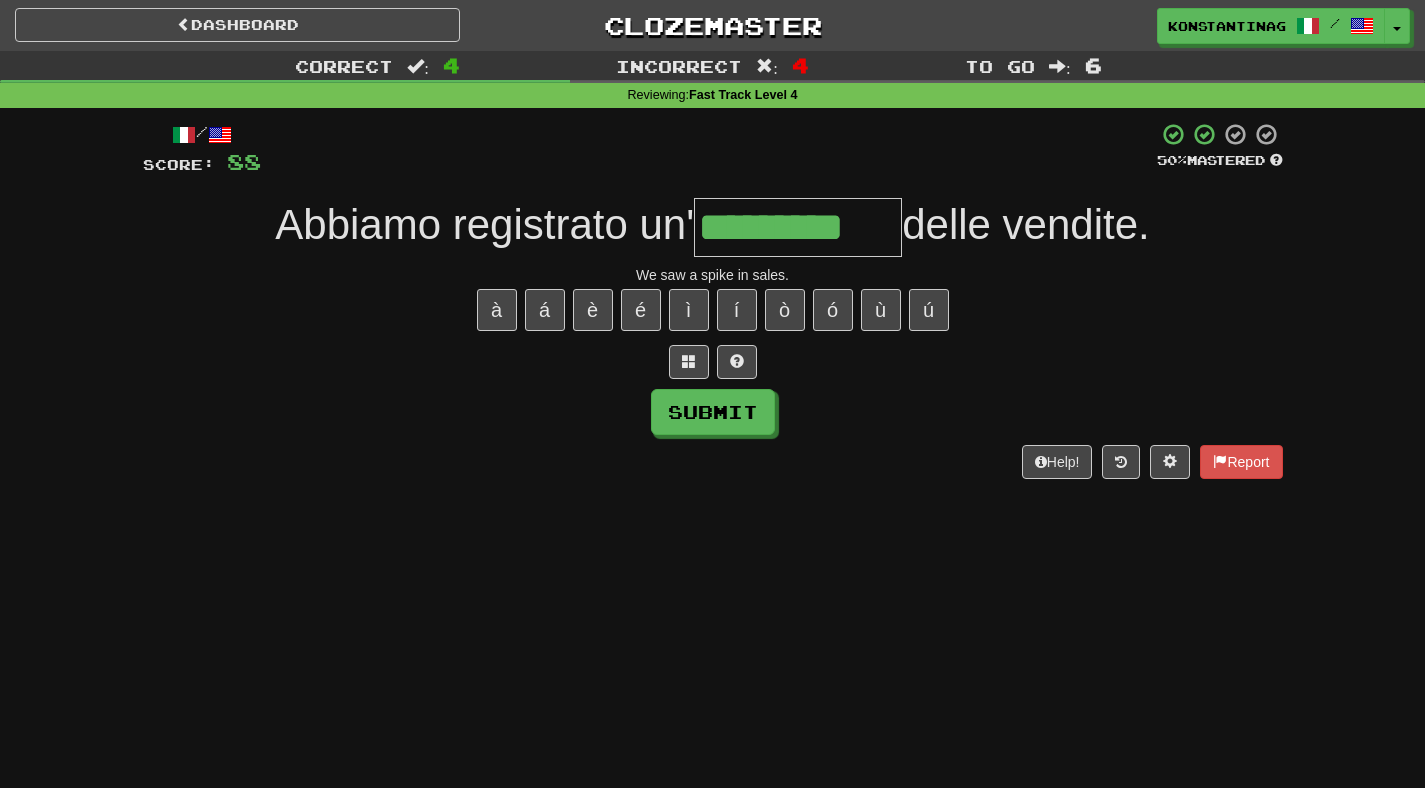 type on "*********" 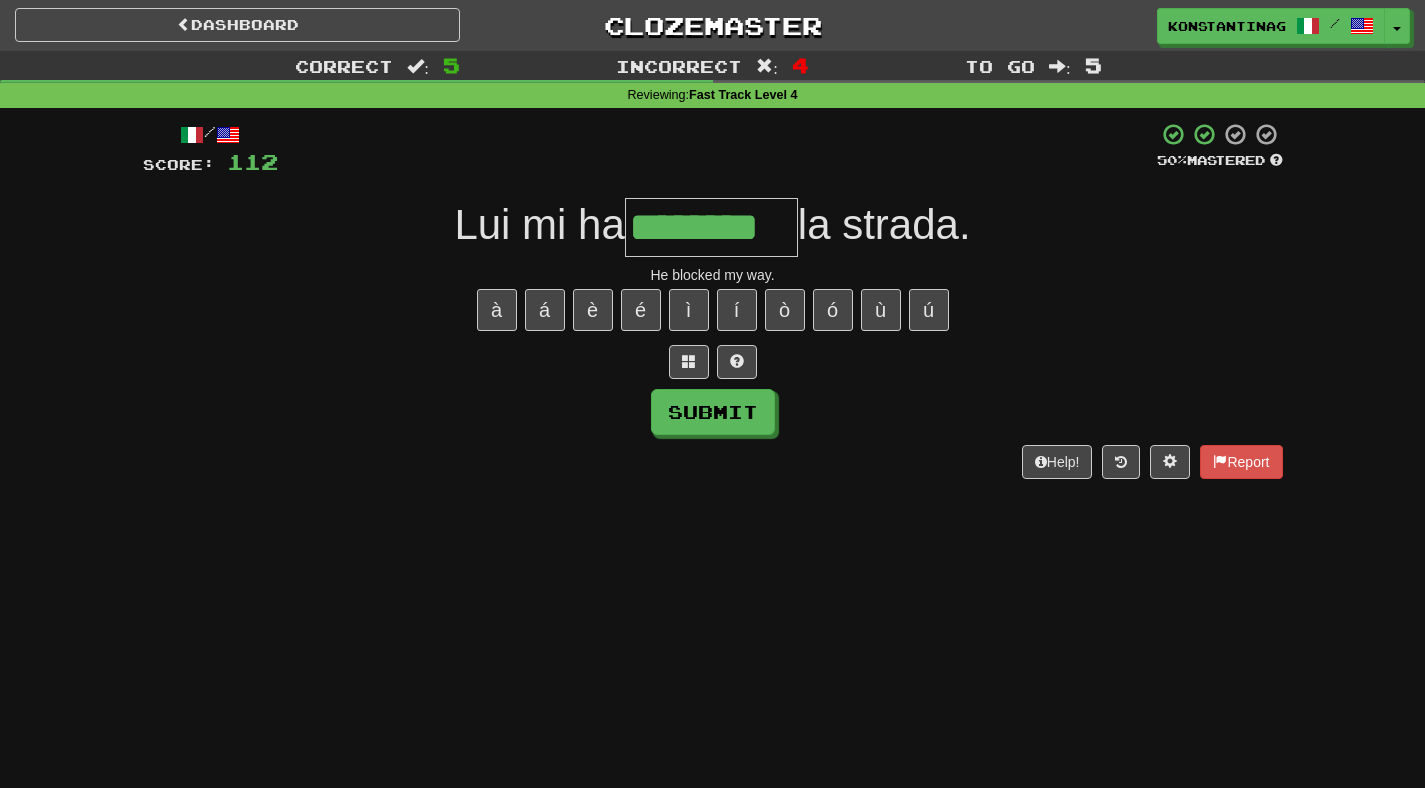 type on "********" 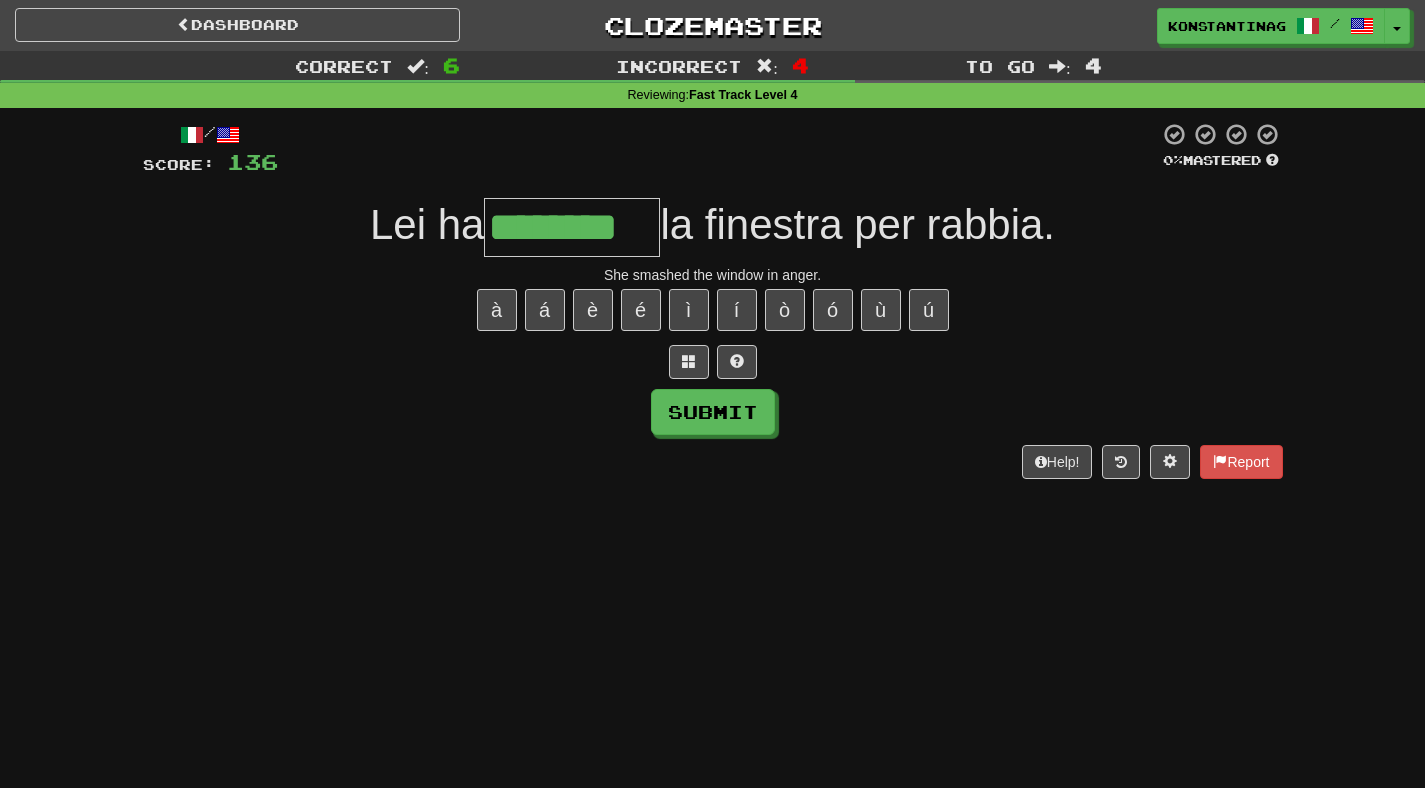 type on "********" 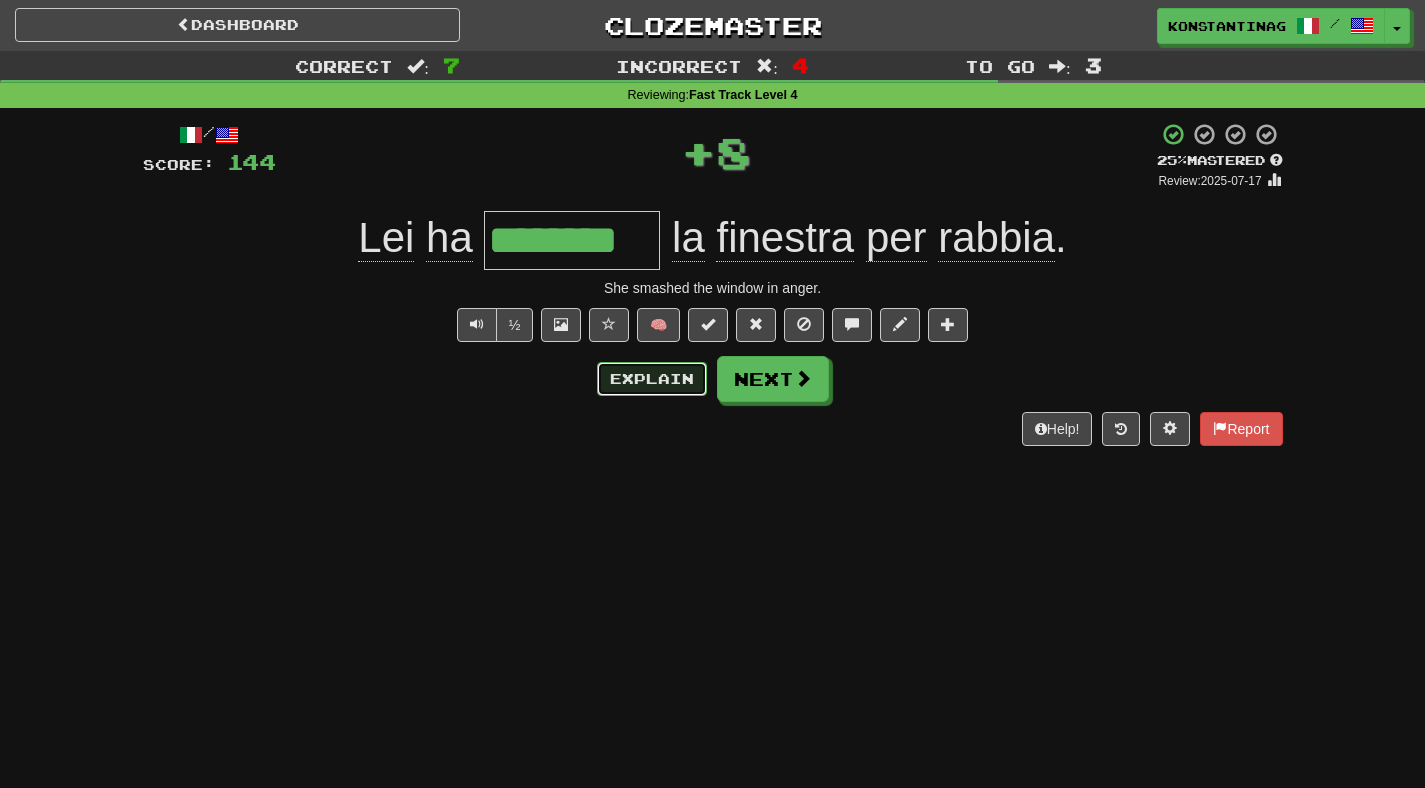 click on "Explain" at bounding box center (652, 379) 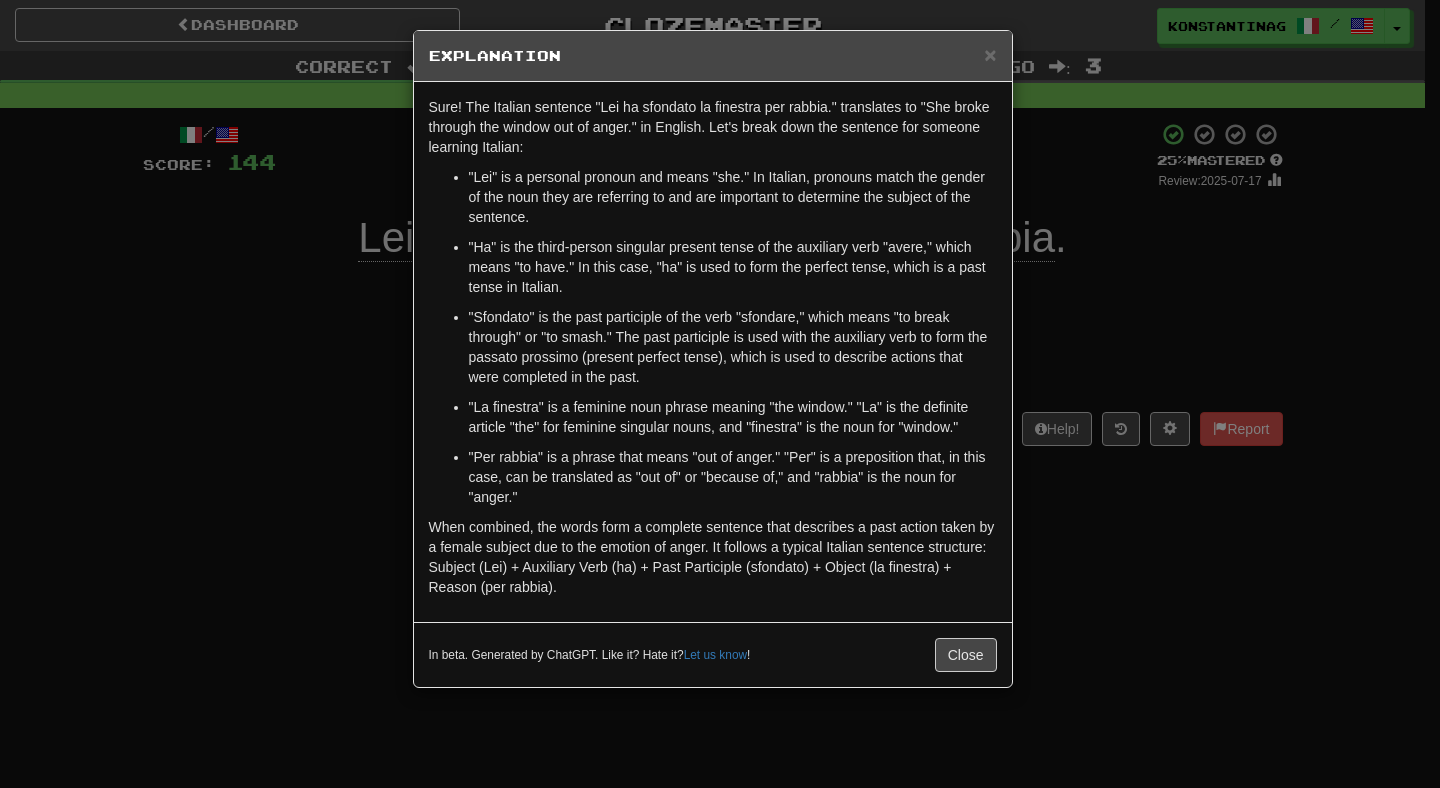 click on "× Explanation Sure! The Italian sentence "Lei ha sfondato la finestra per rabbia." translates to "She broke through the window out of anger." in English. Let's break down the sentence for someone learning Italian:
"Lei" is a personal pronoun and means "she." In Italian, pronouns match the gender of the noun they are referring to and are important to determine the subject of the sentence.
"Ha" is the third-person singular present tense of the auxiliary verb "avere," which means "to have." In this case, "ha" is used to form the perfect tense, which is a past tense in Italian.
"Sfondato" is the past participle of the verb "sfondare," which means "to break through" or "to smash." The past participle is used with the auxiliary verb to form the passato prossimo (present perfect tense), which is used to describe actions that were completed in the past.
In beta. Generated by ChatGPT. Like it? Hate it?  Let us know ! Close" at bounding box center (720, 394) 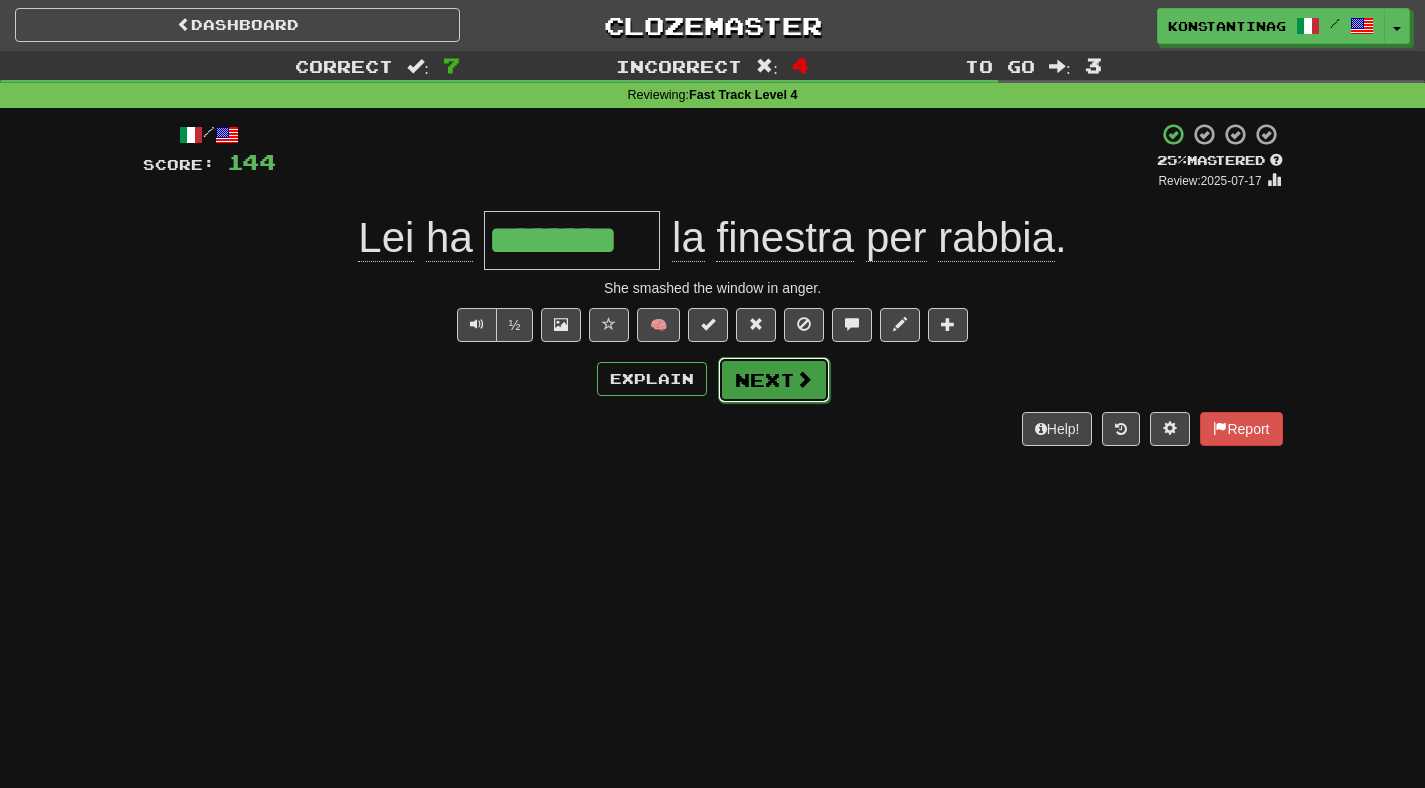 click on "Next" at bounding box center (774, 380) 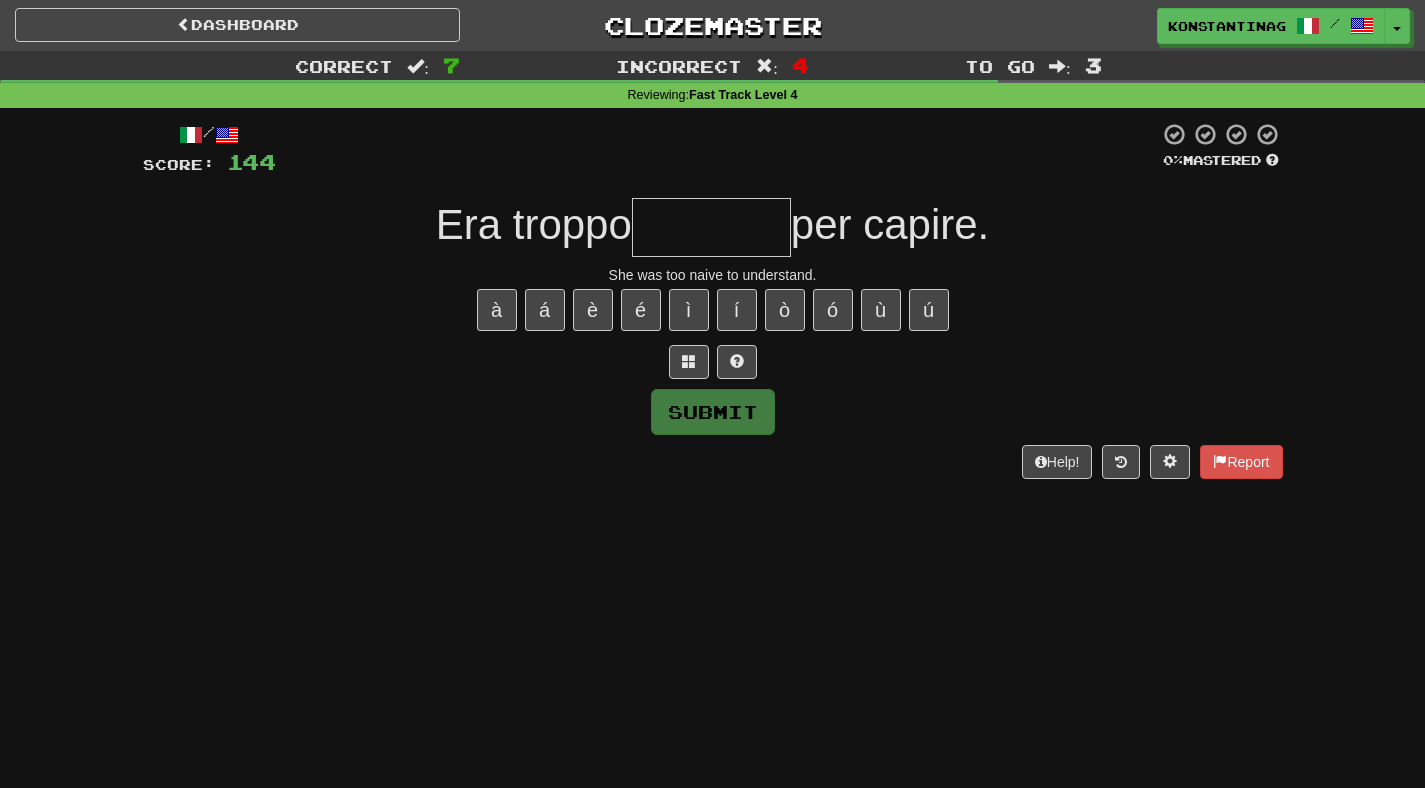 type on "*******" 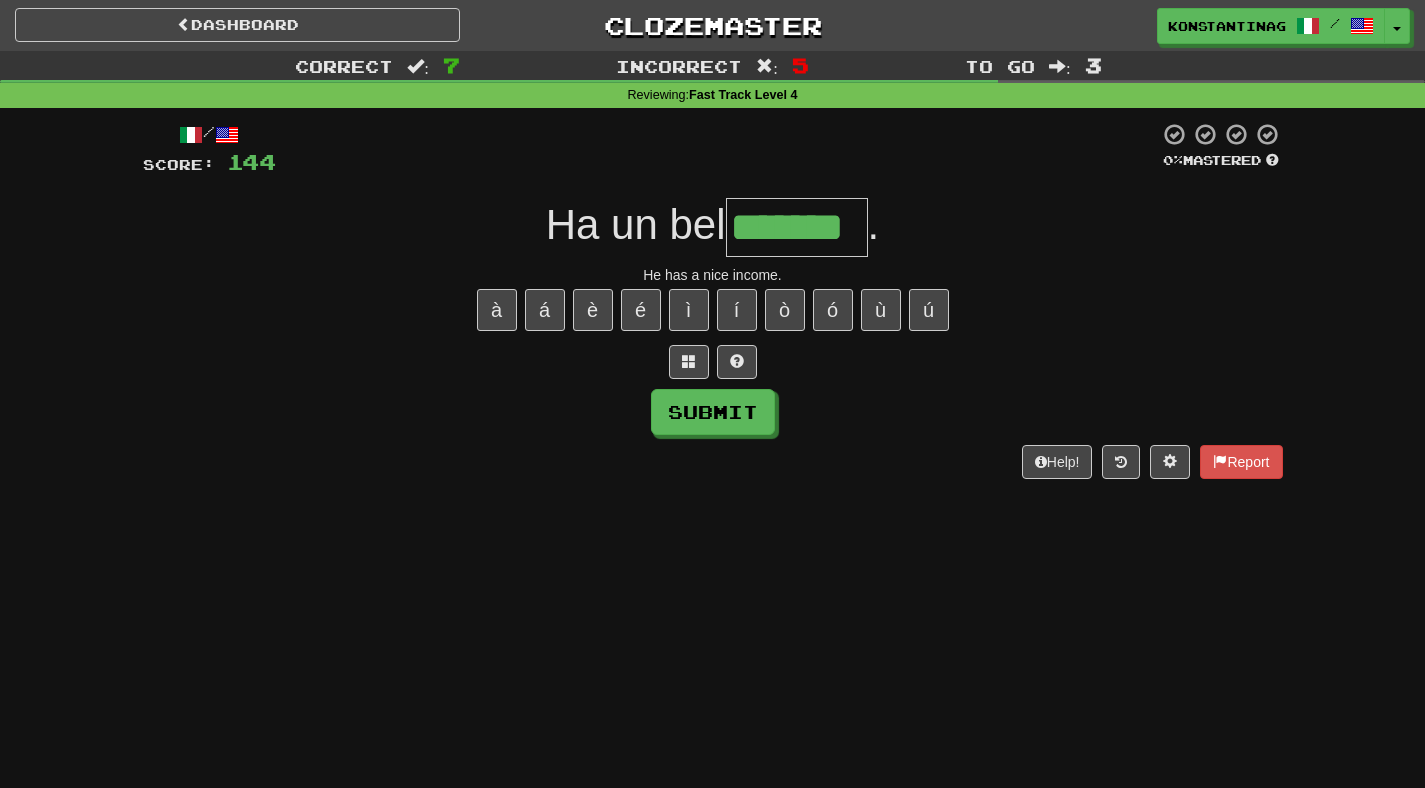 type on "*******" 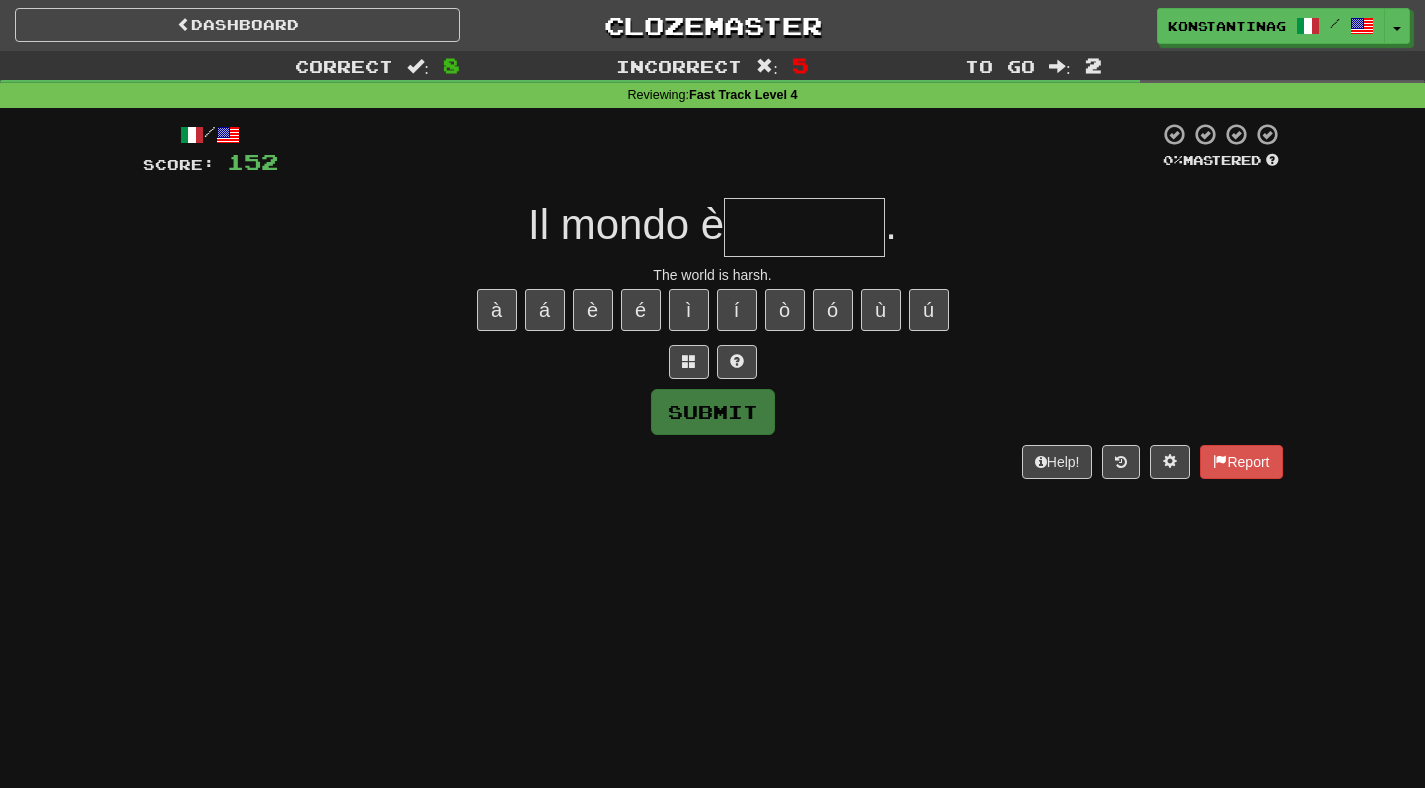 type on "********" 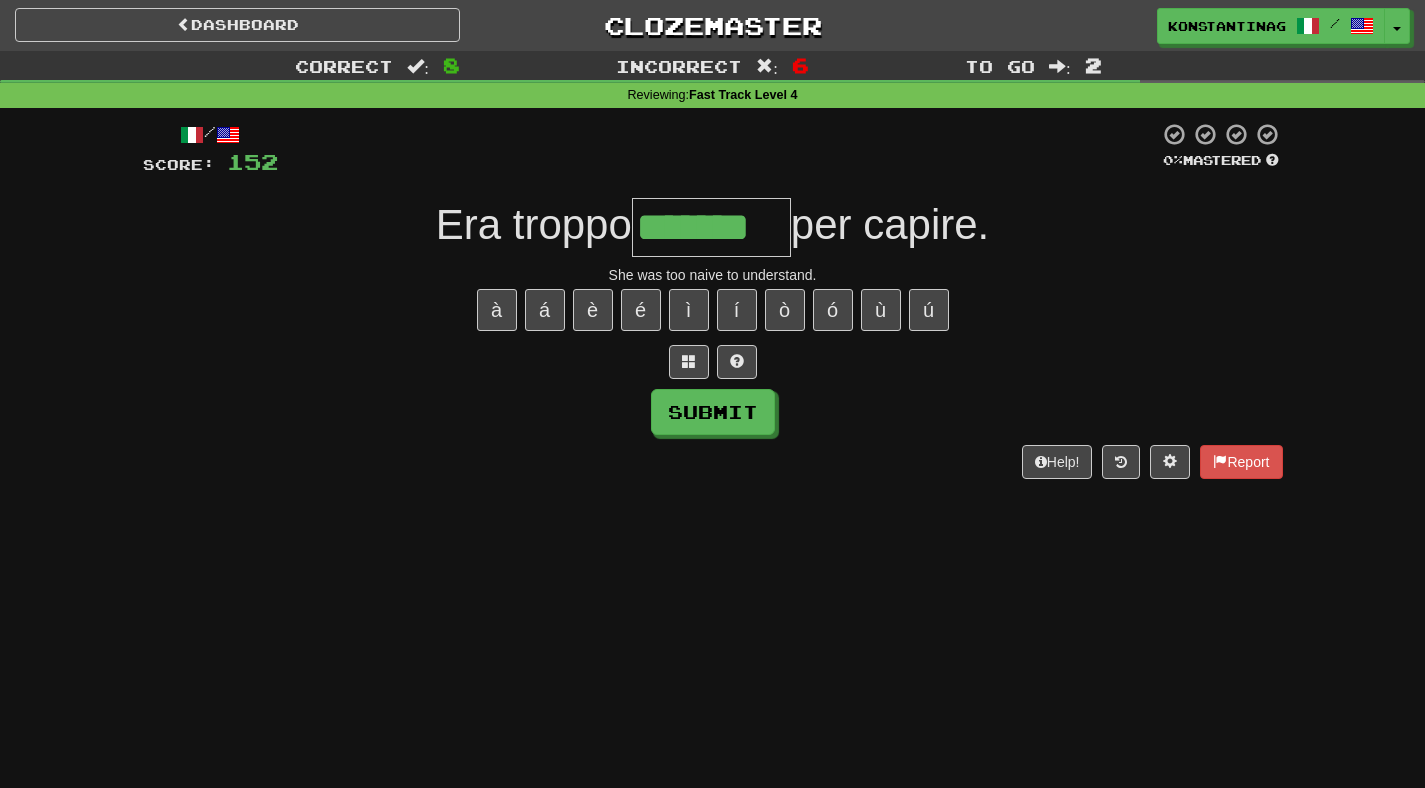 type on "*******" 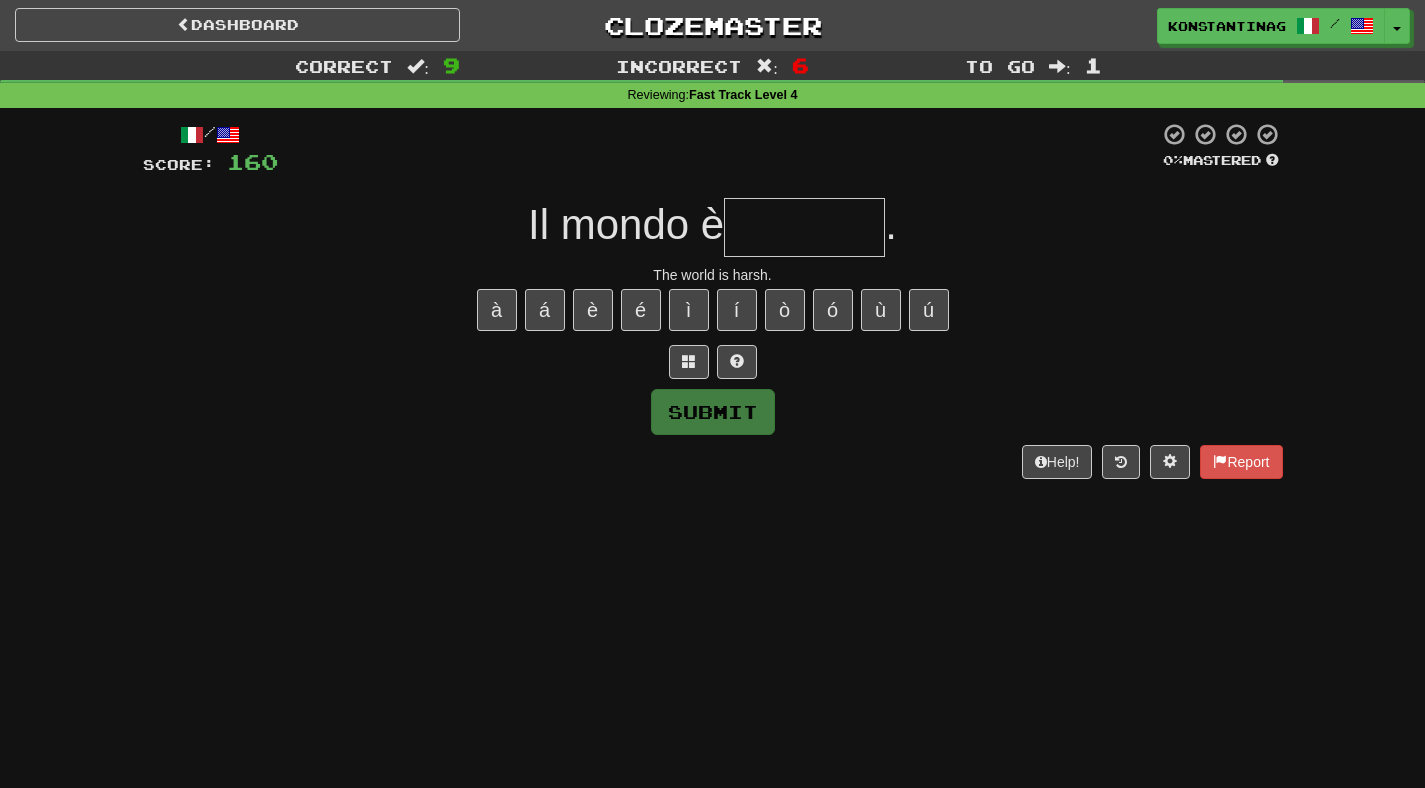 type on "*" 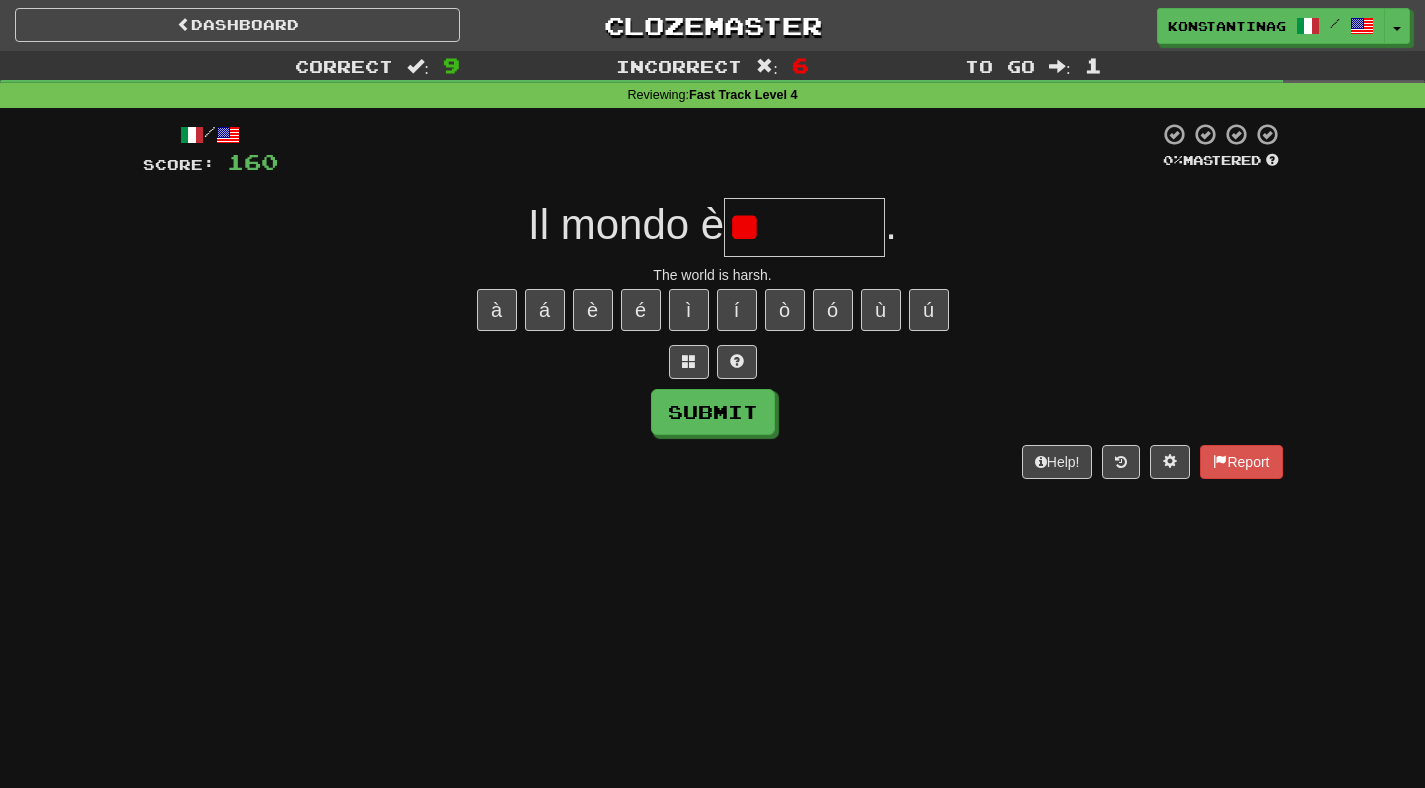 type on "*" 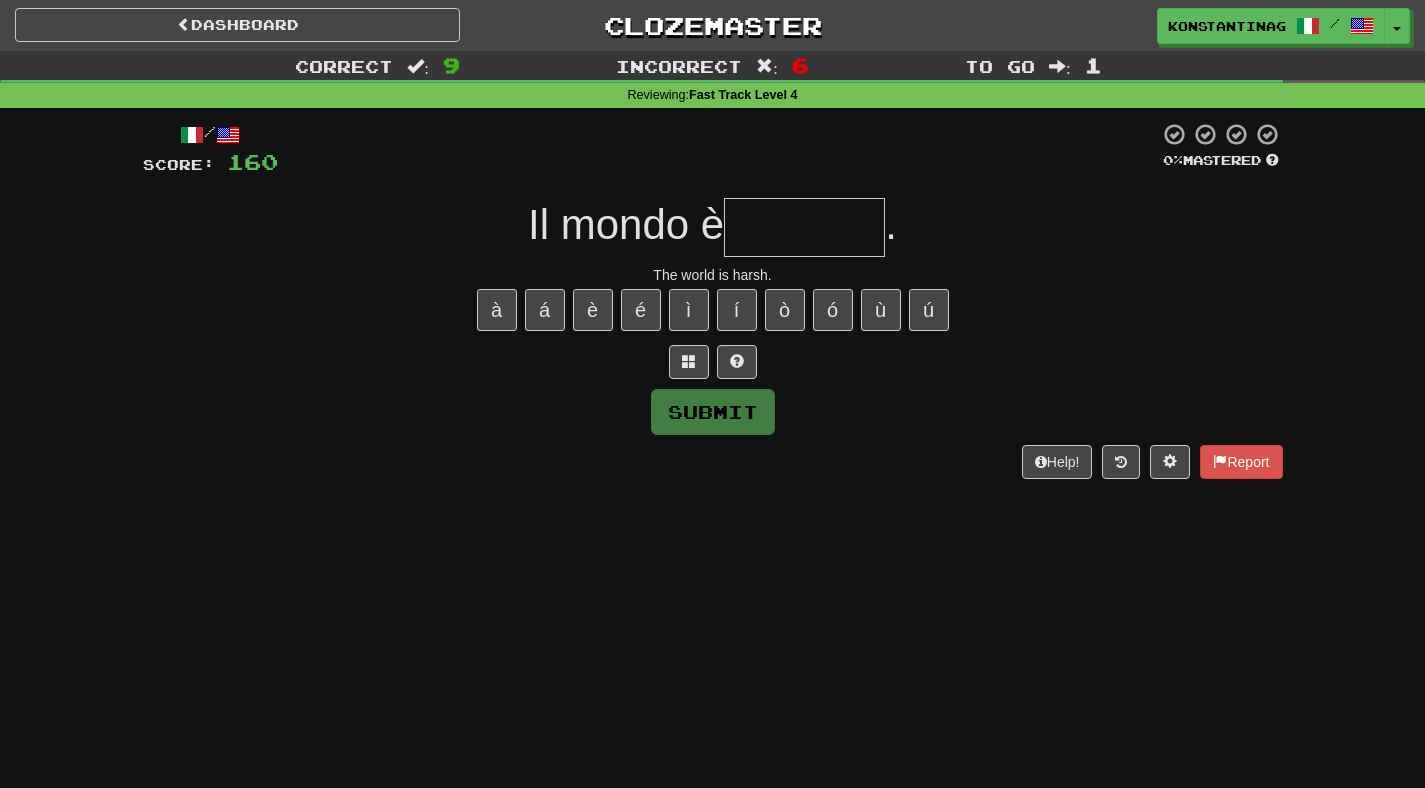 type on "********" 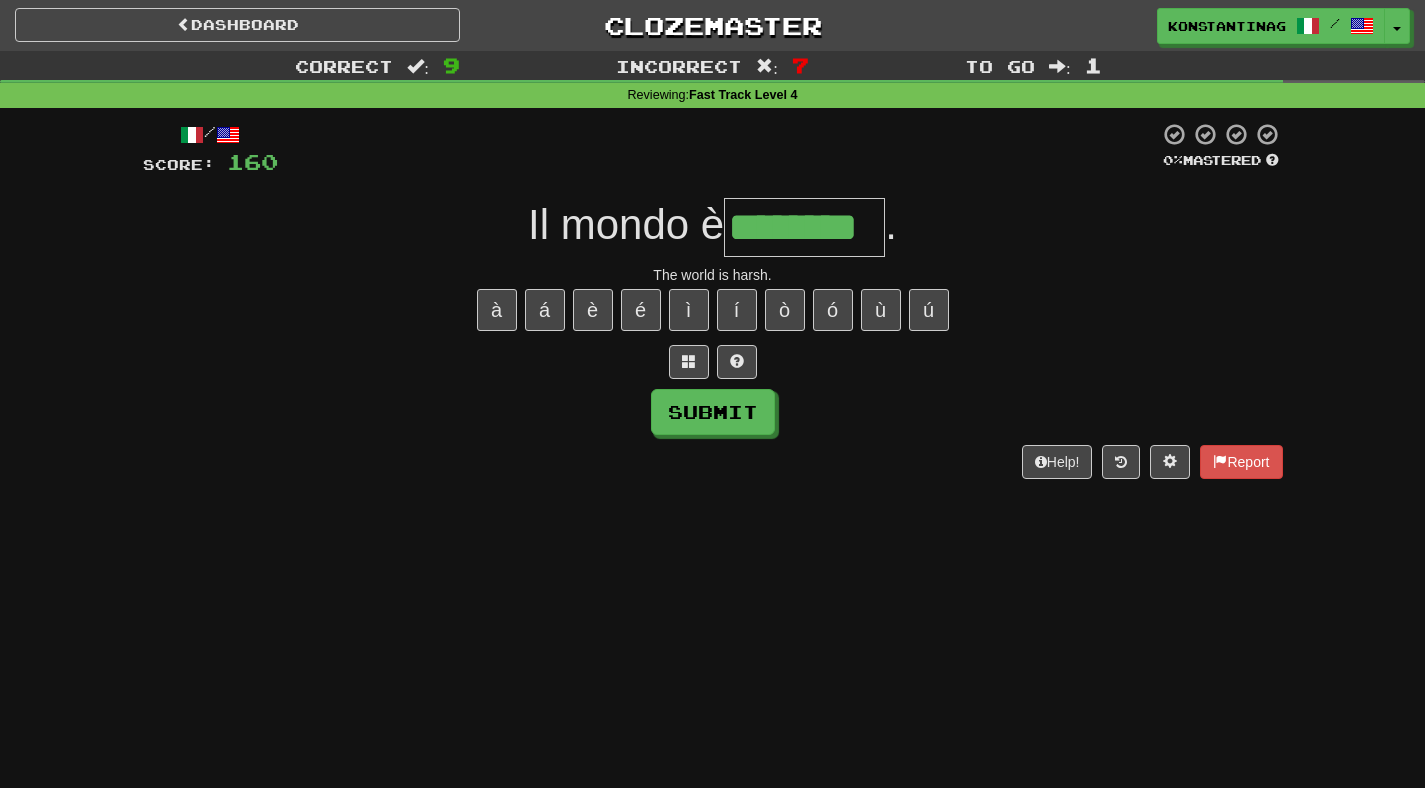 type on "********" 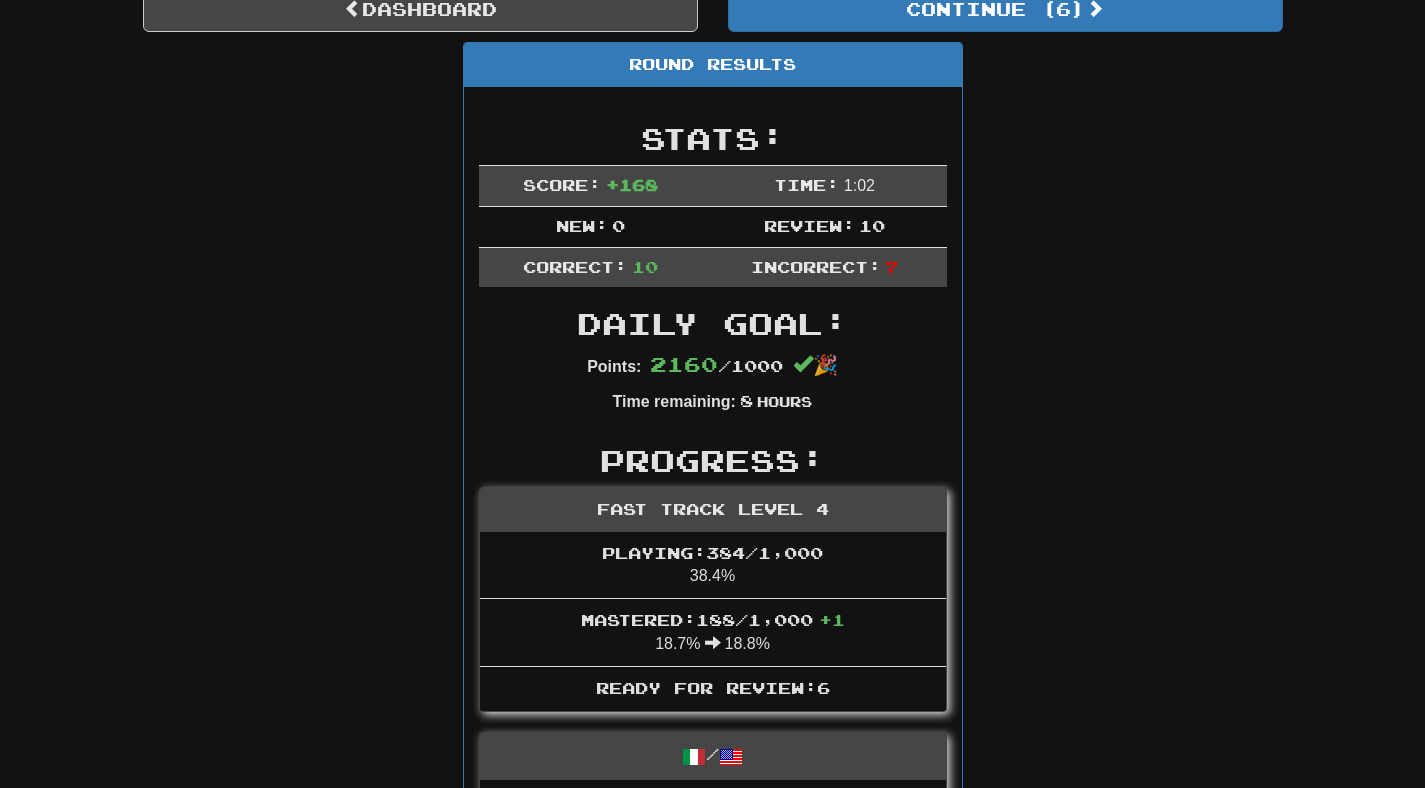 scroll, scrollTop: 0, scrollLeft: 0, axis: both 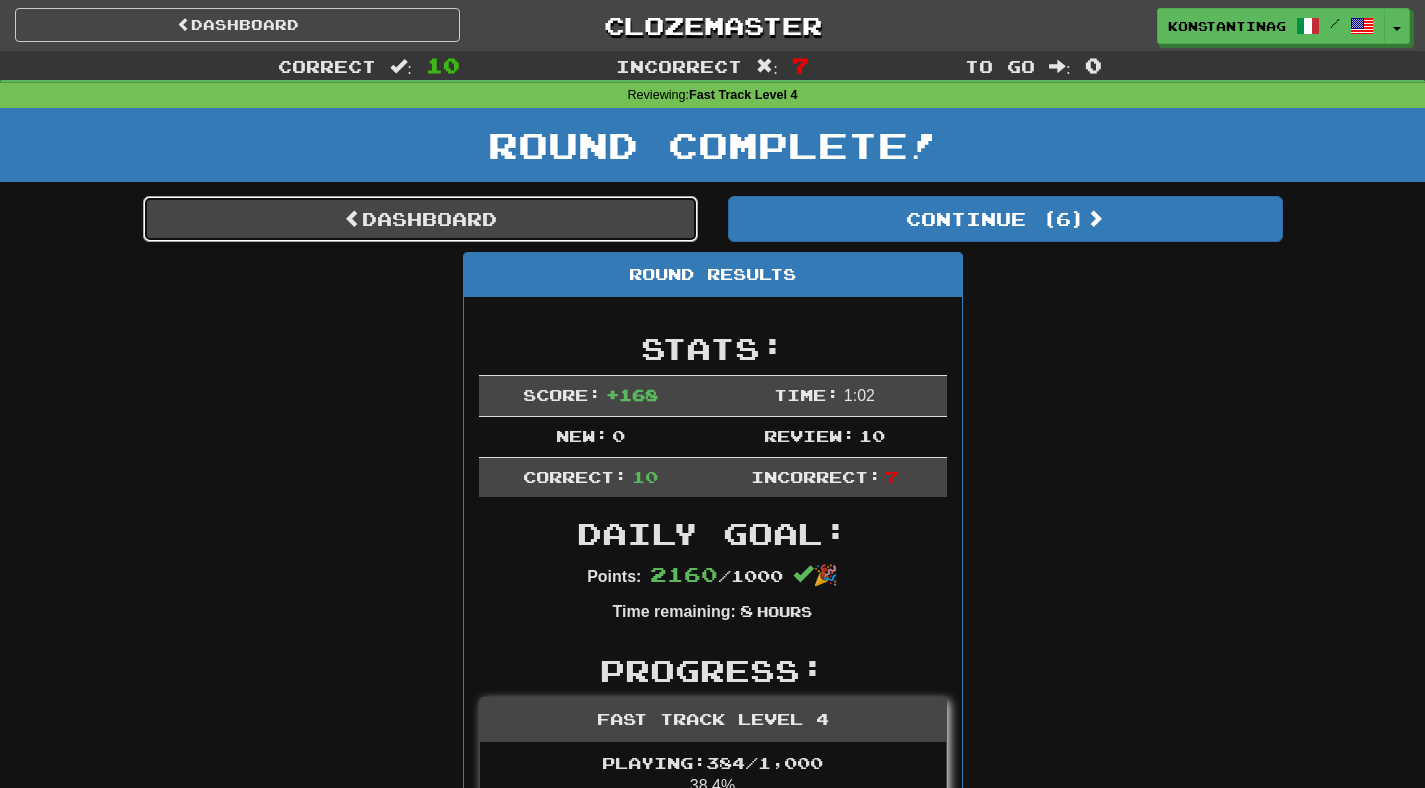 click on "Dashboard" at bounding box center (420, 219) 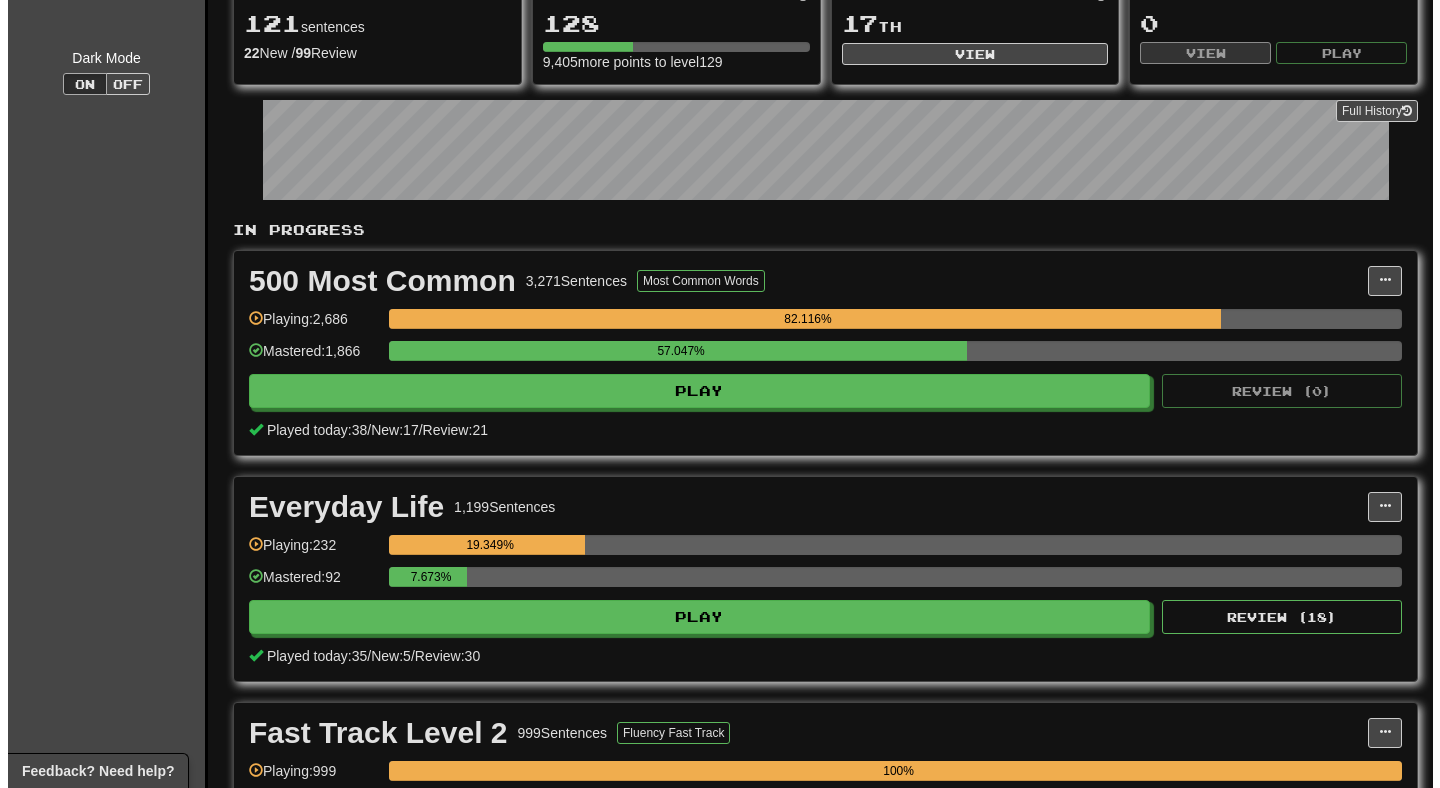 scroll, scrollTop: 212, scrollLeft: 0, axis: vertical 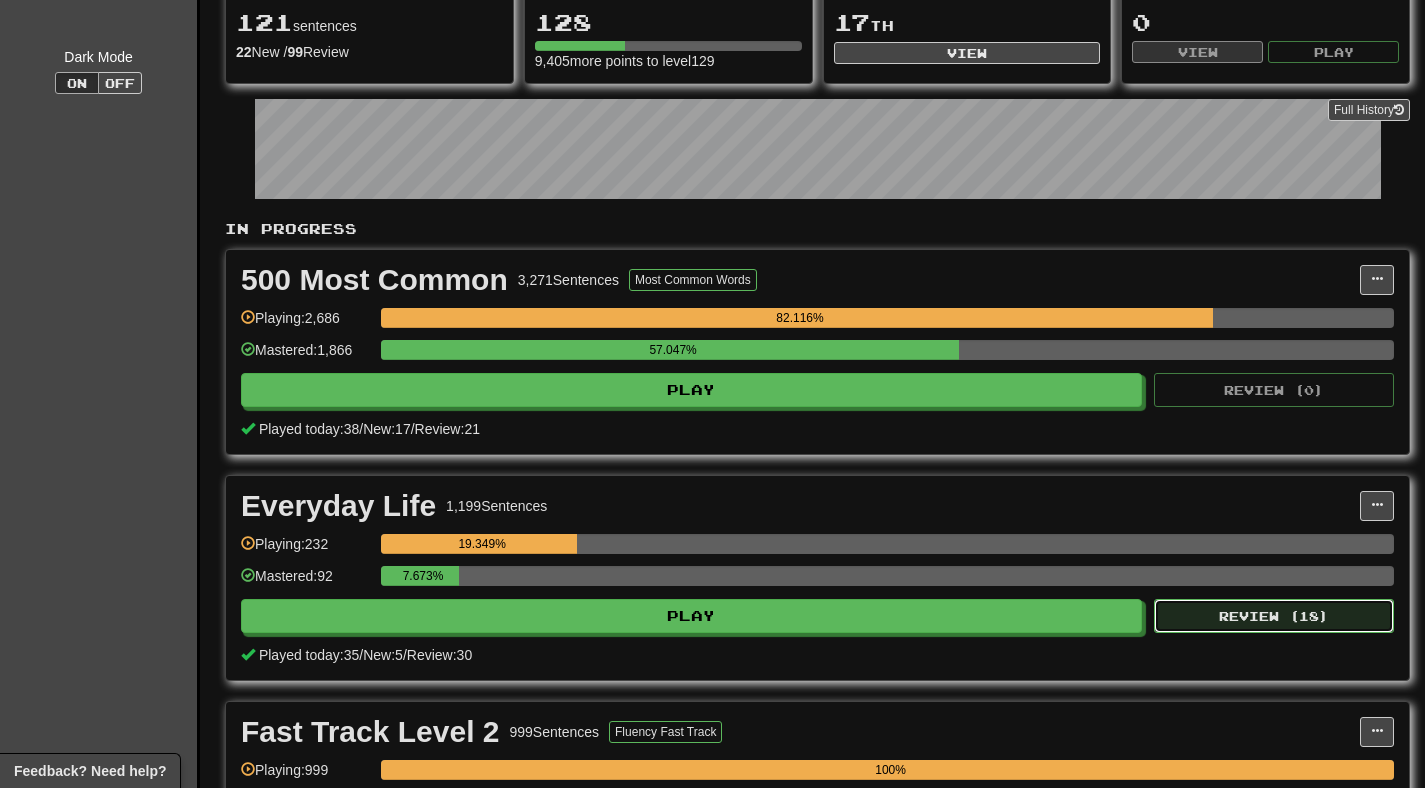 click on "Review ( 18 )" at bounding box center (1274, 616) 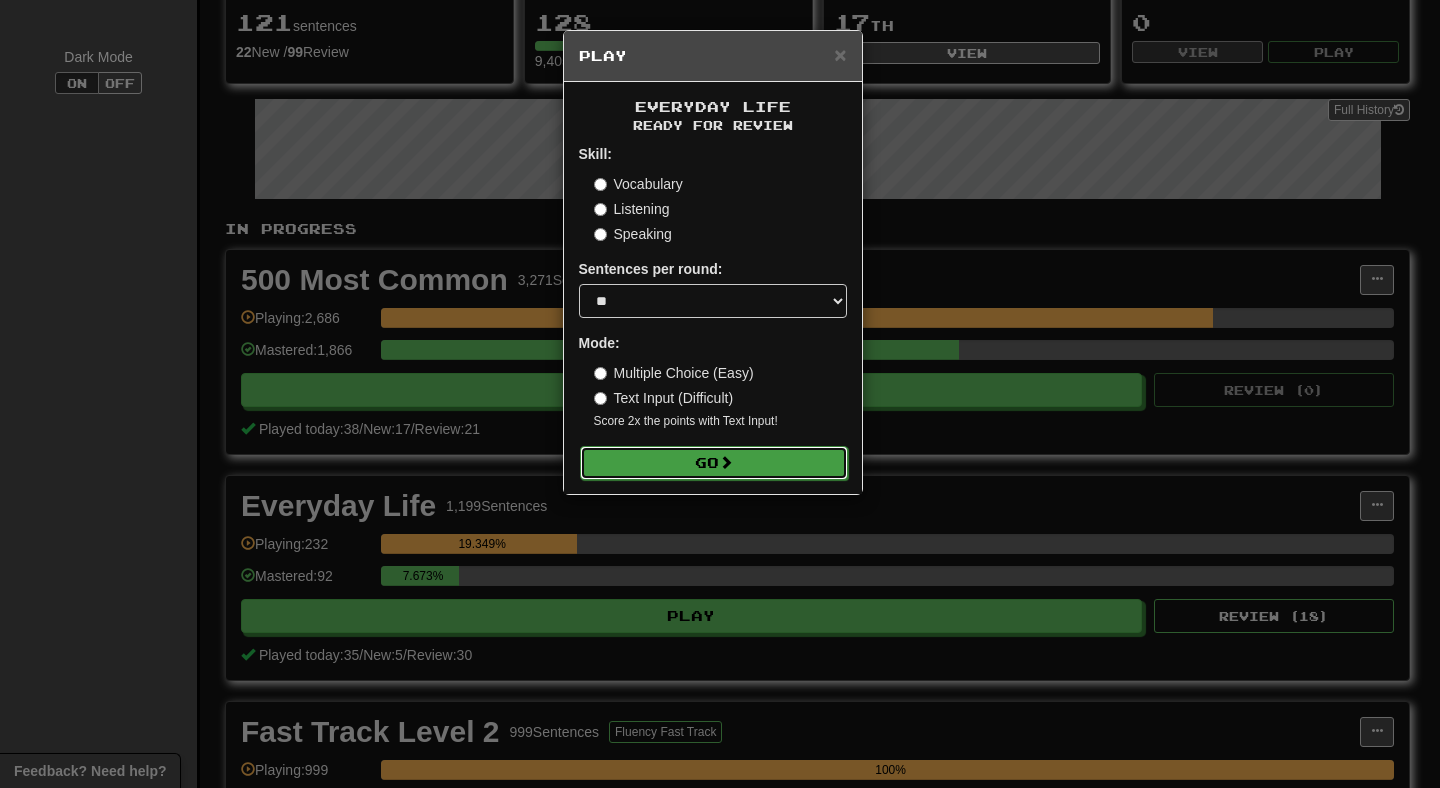 click on "Go" at bounding box center (714, 463) 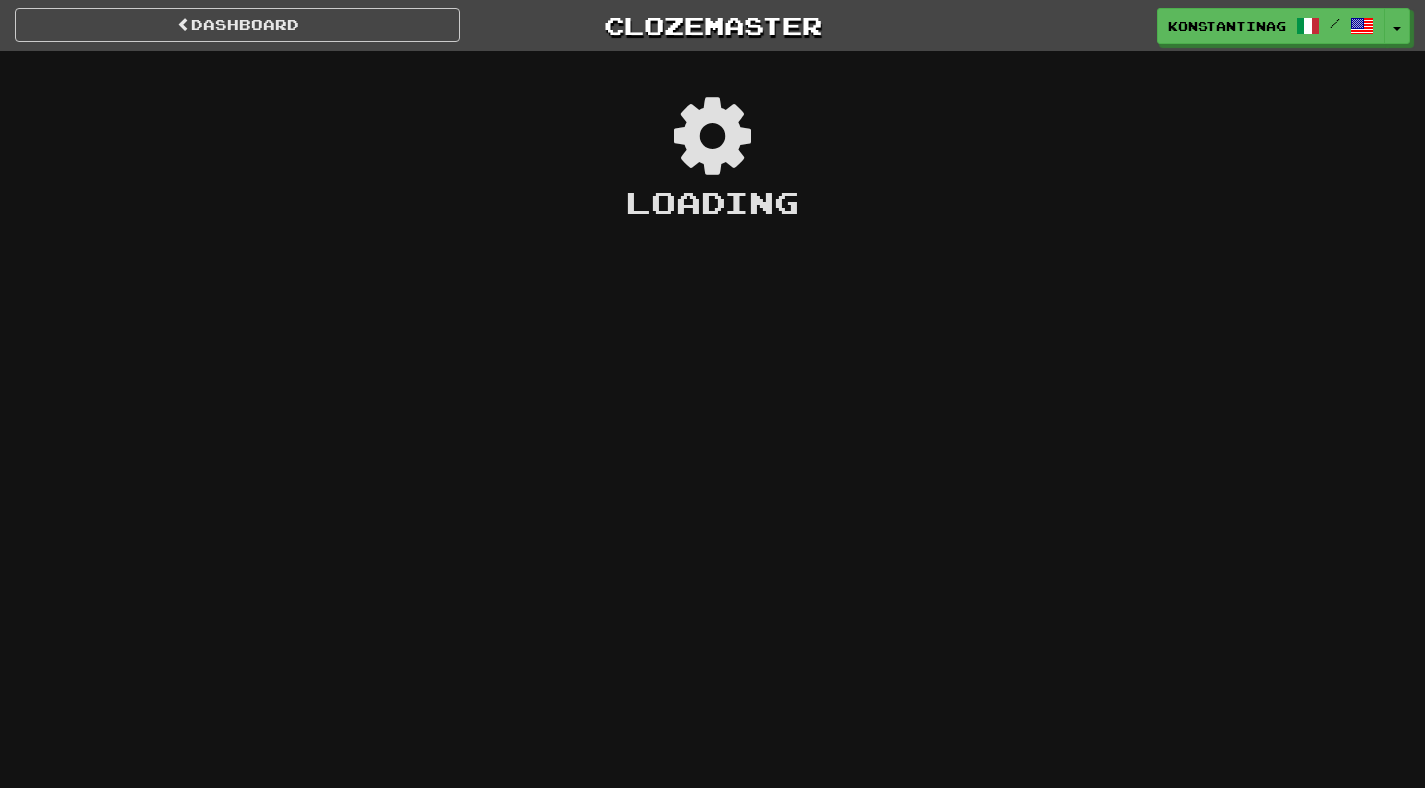 scroll, scrollTop: 0, scrollLeft: 0, axis: both 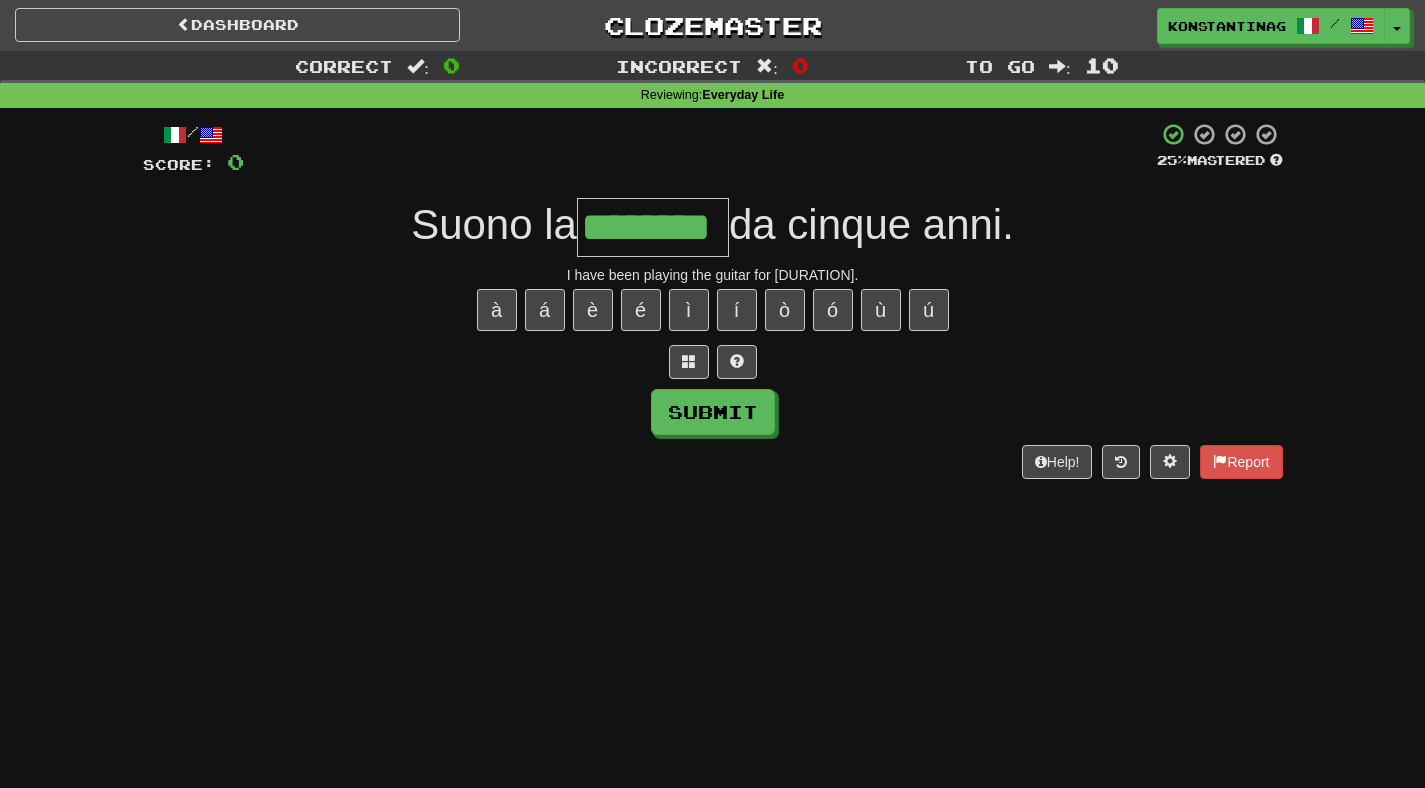 type on "********" 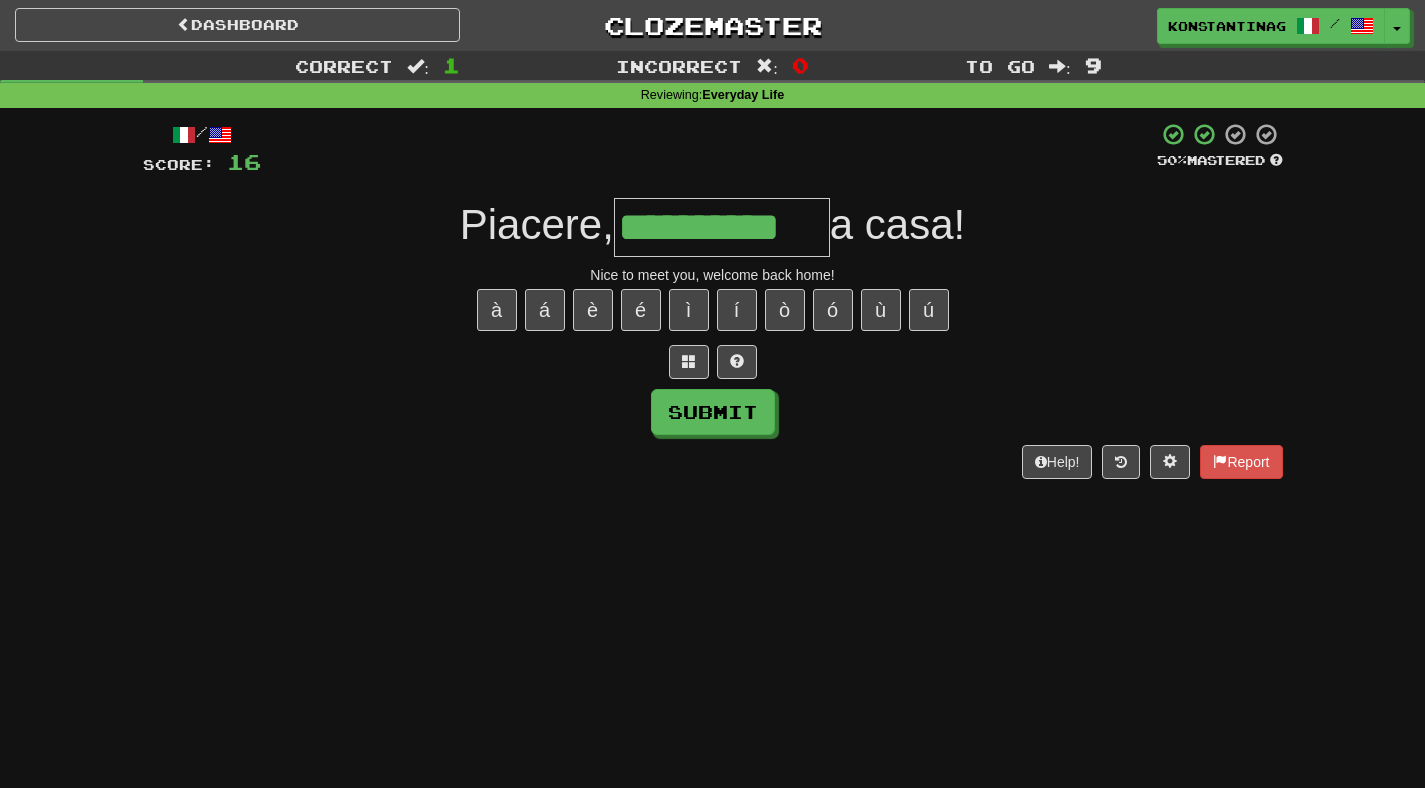 type on "**********" 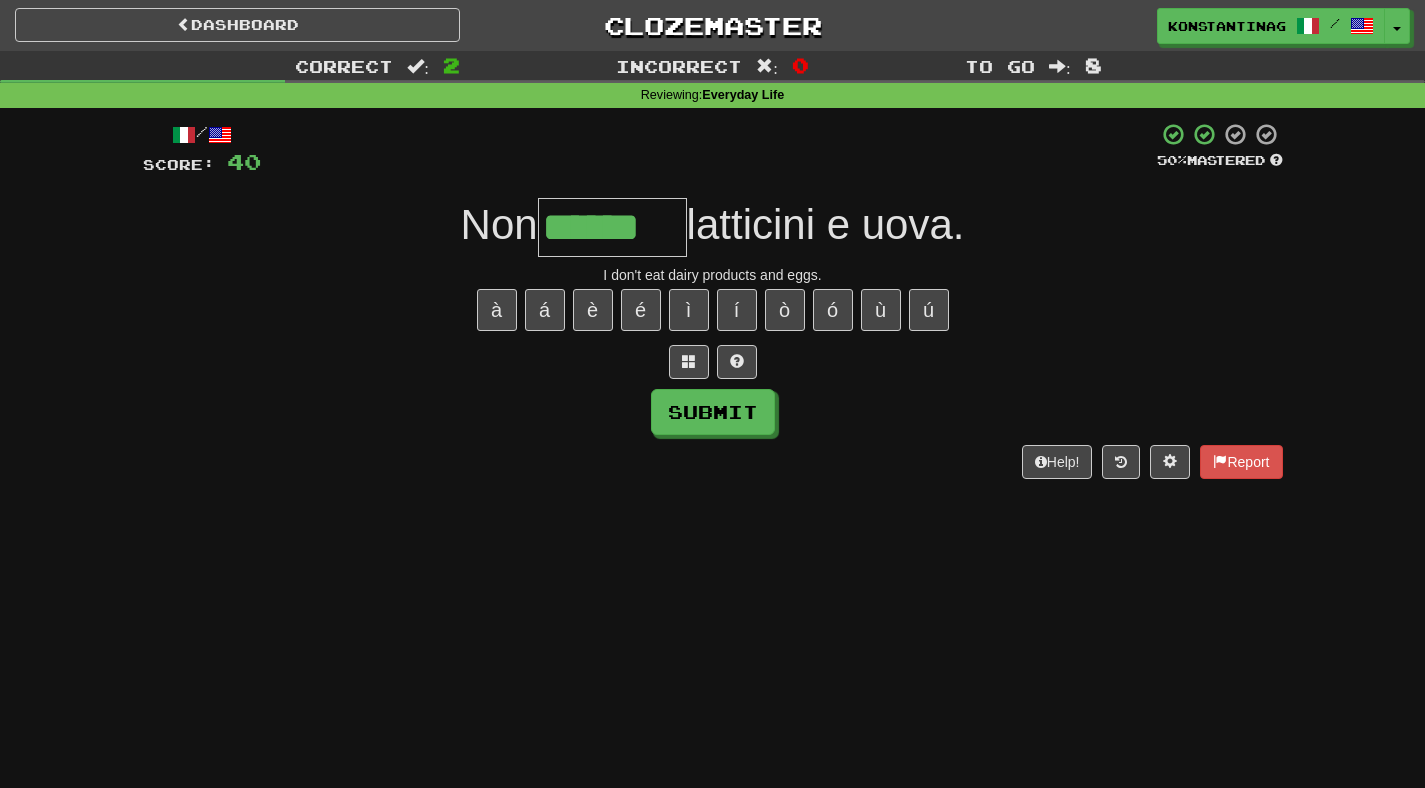 scroll, scrollTop: 0, scrollLeft: 0, axis: both 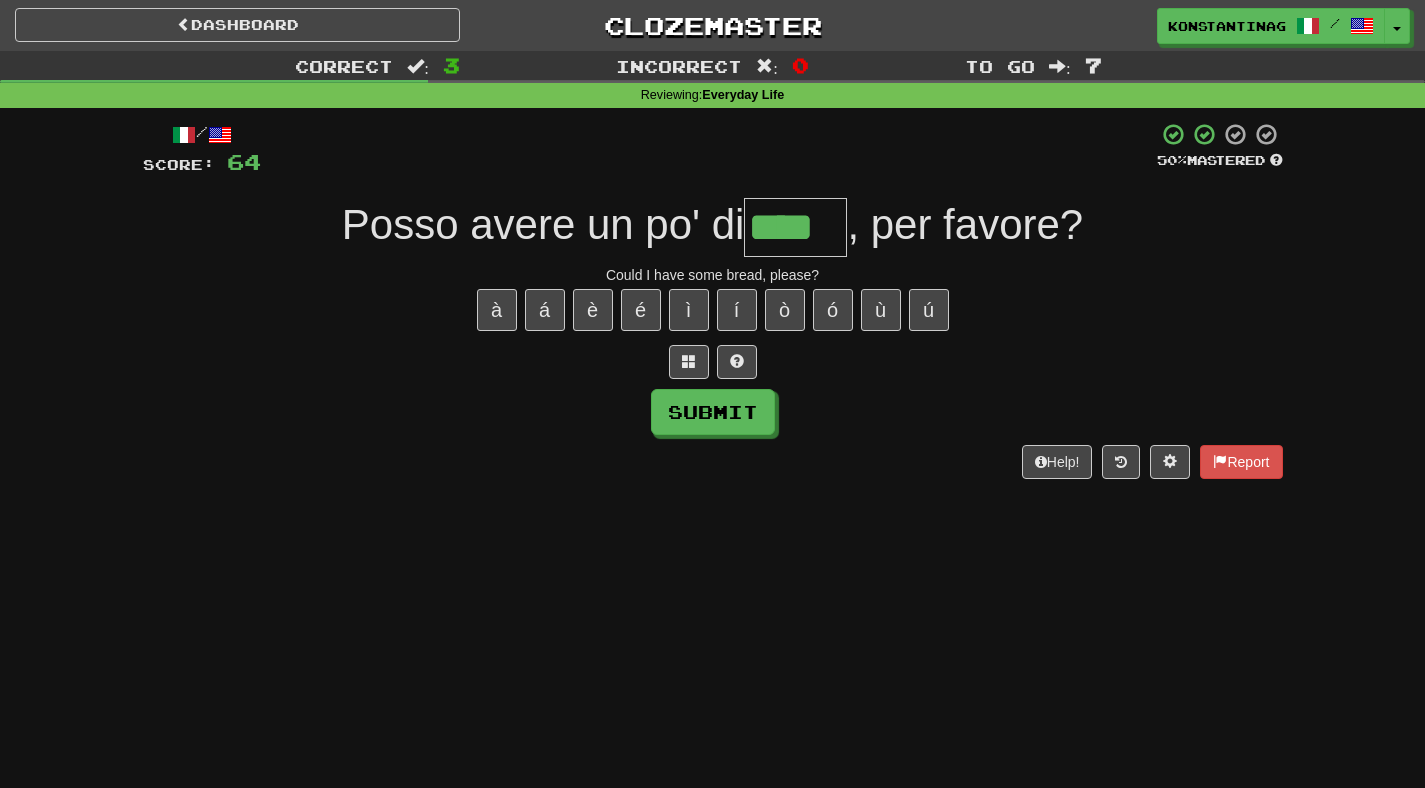type on "****" 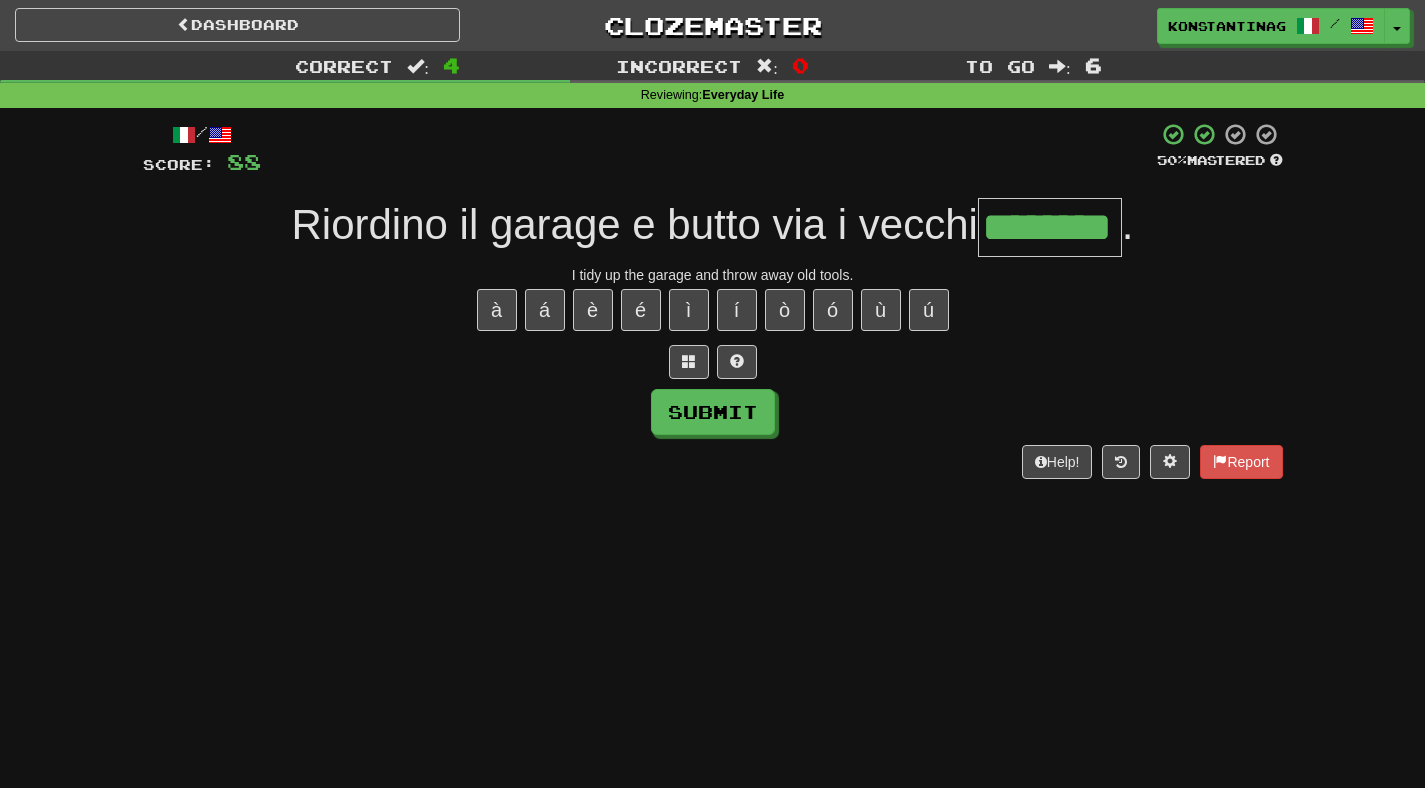 type on "********" 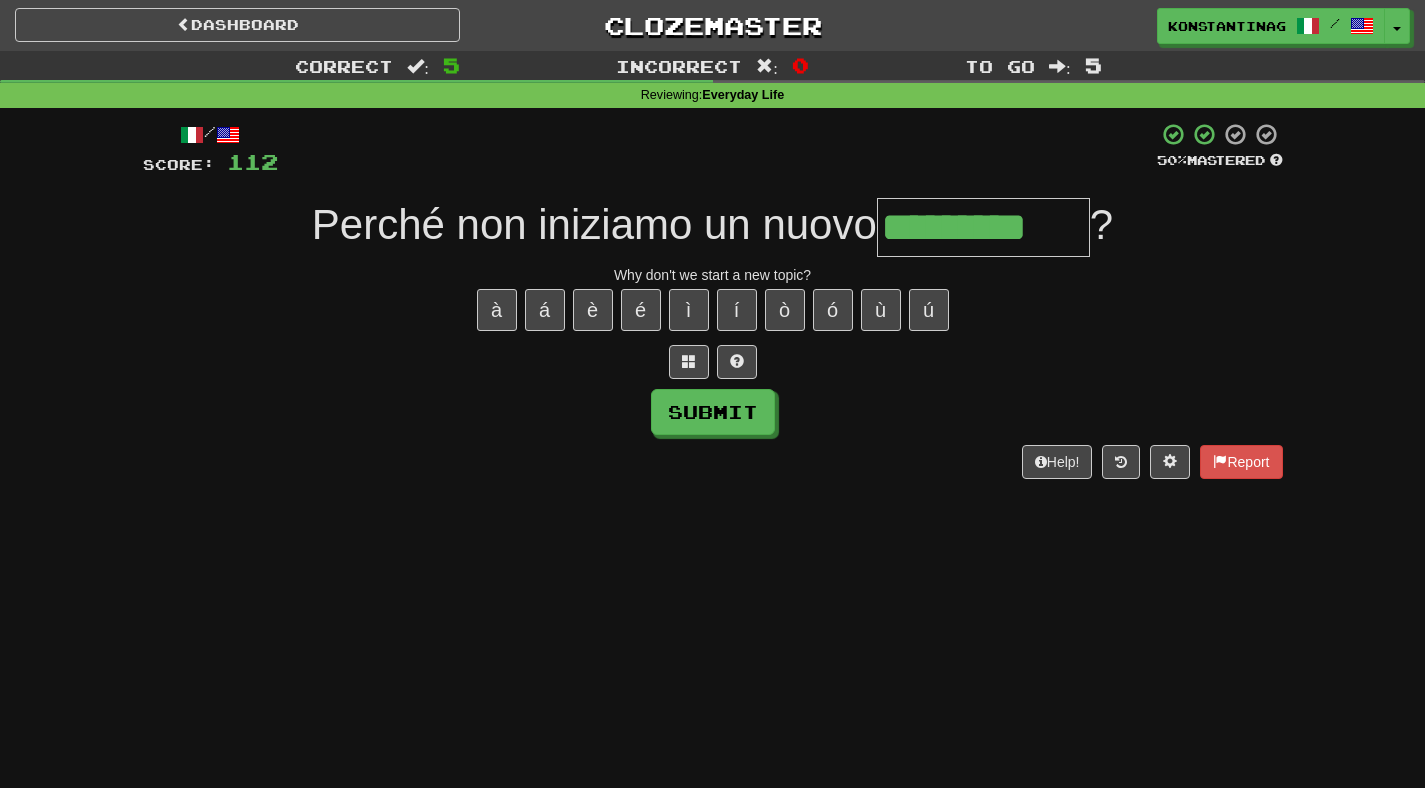 type on "*********" 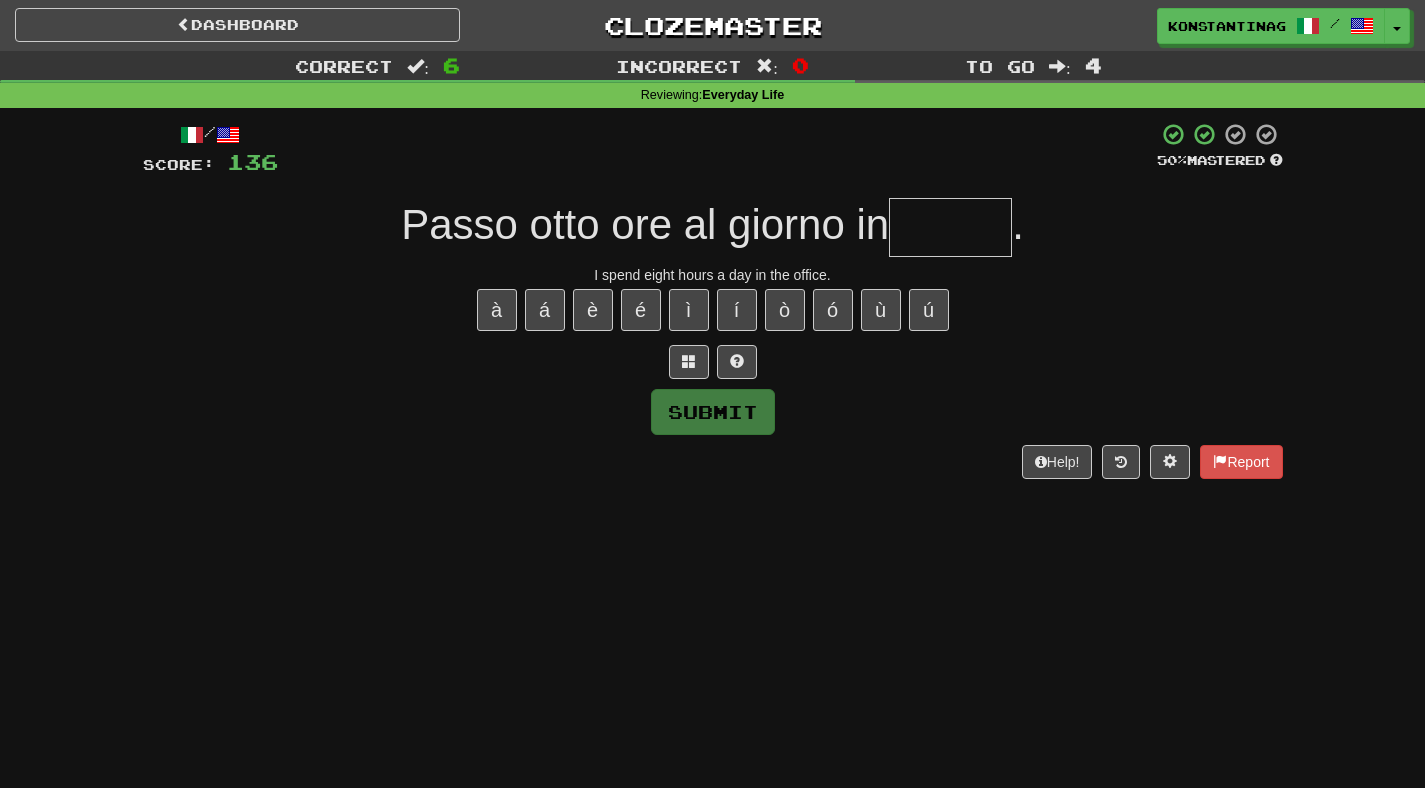 type on "*" 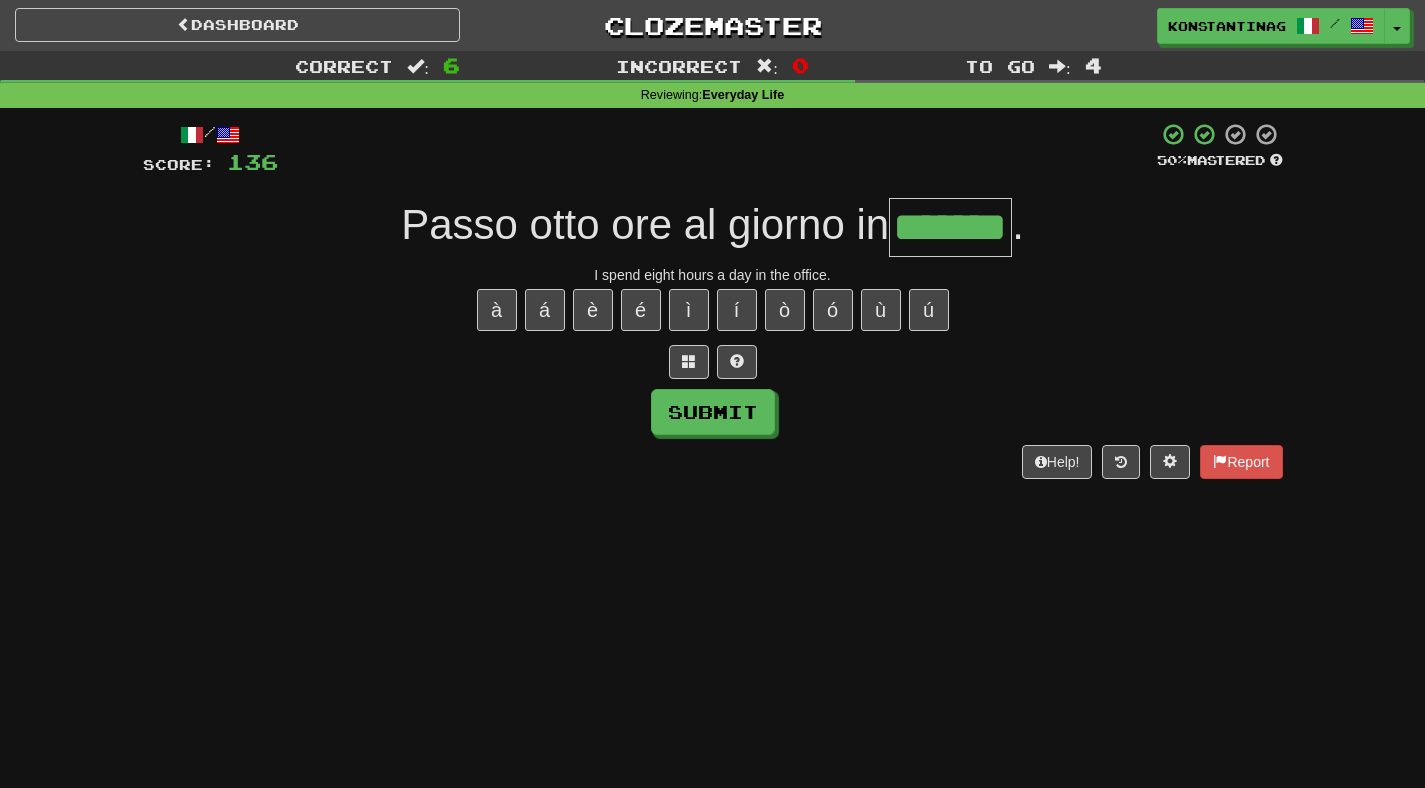 type on "*******" 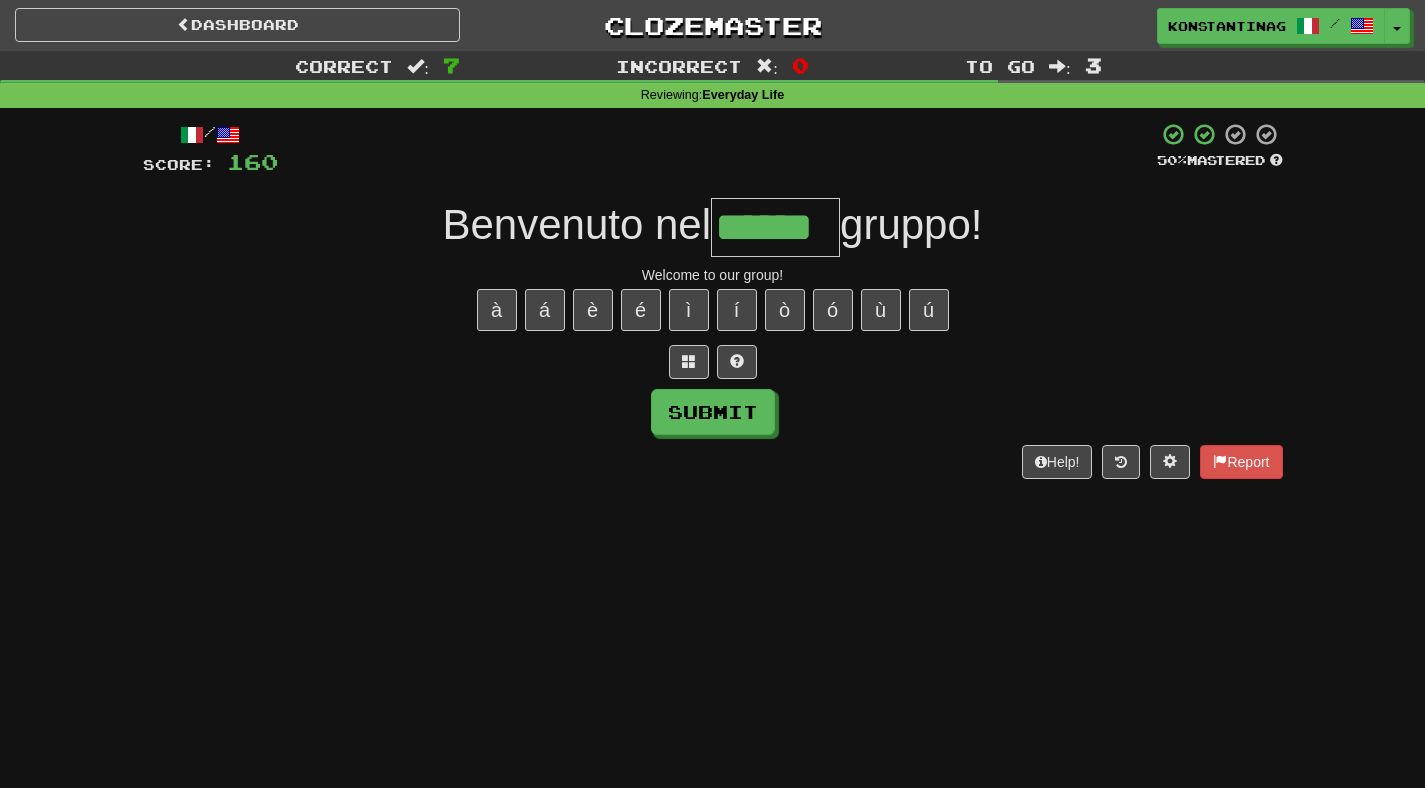 type on "******" 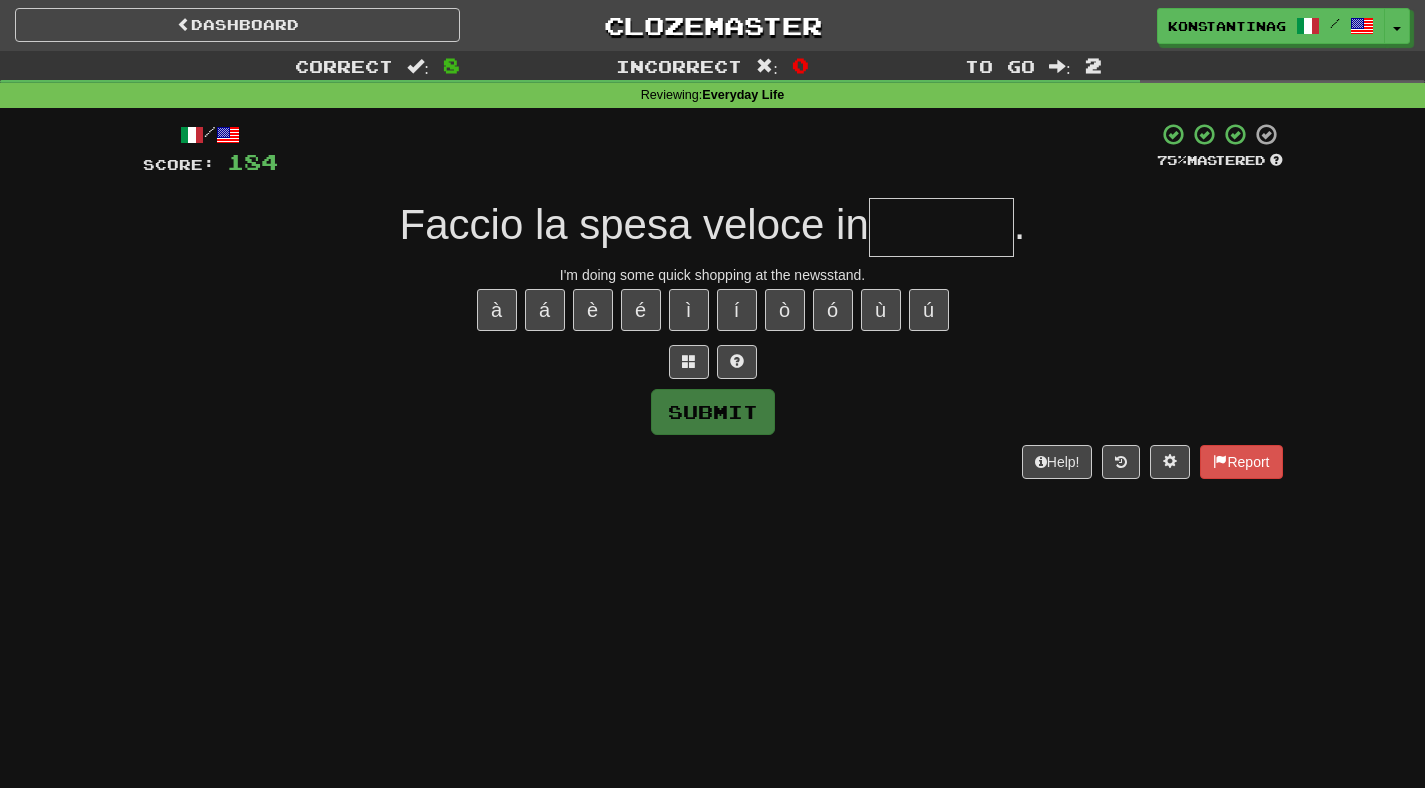 type on "*" 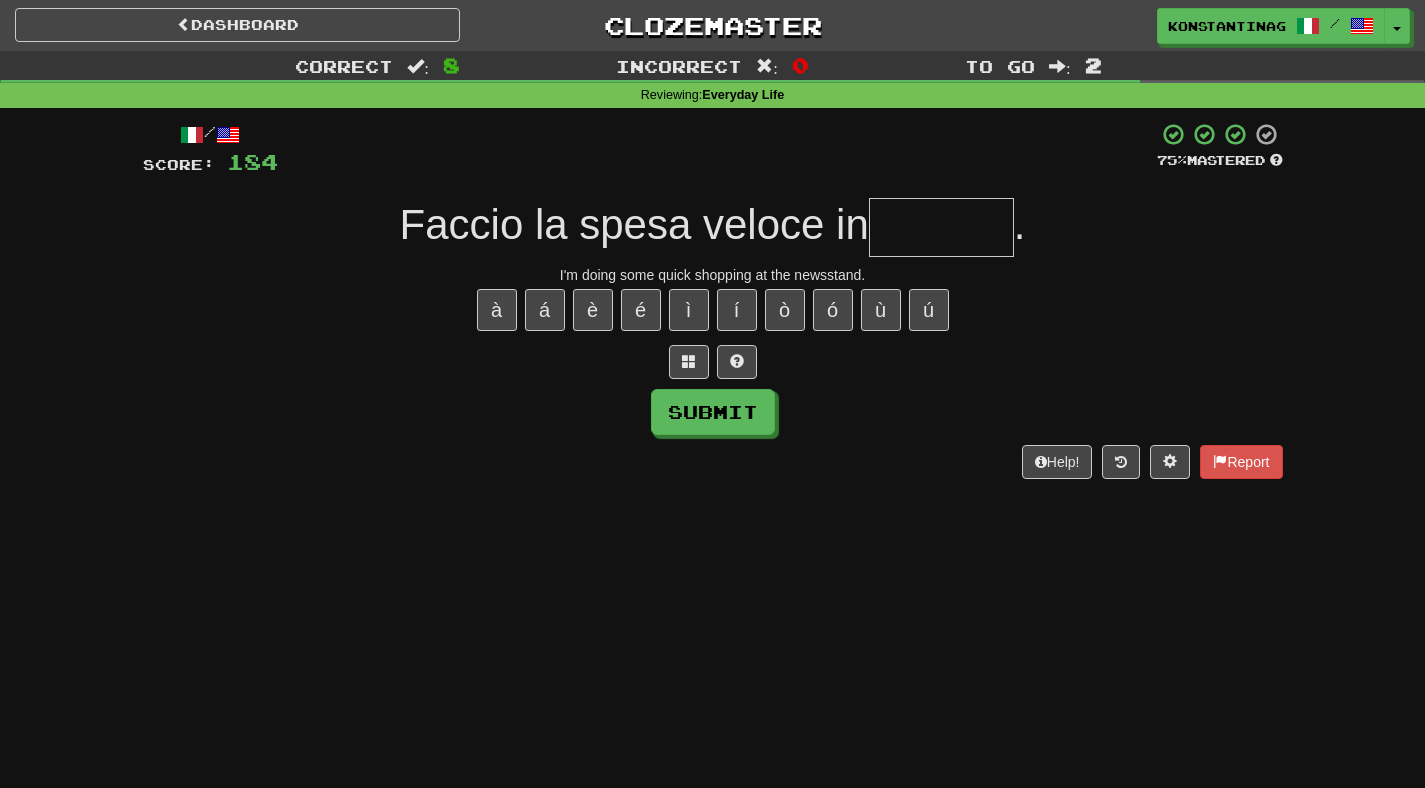 type on "*" 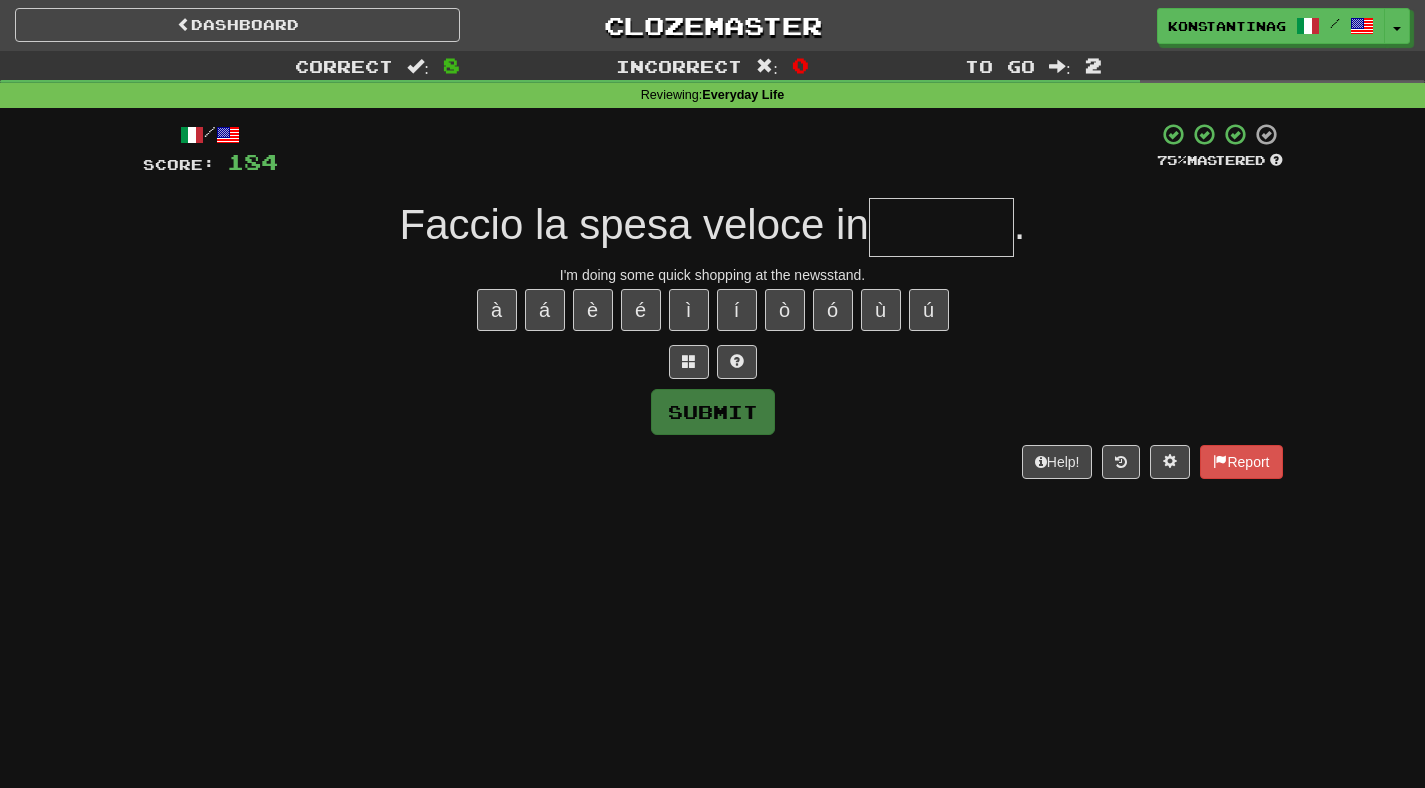 type on "*" 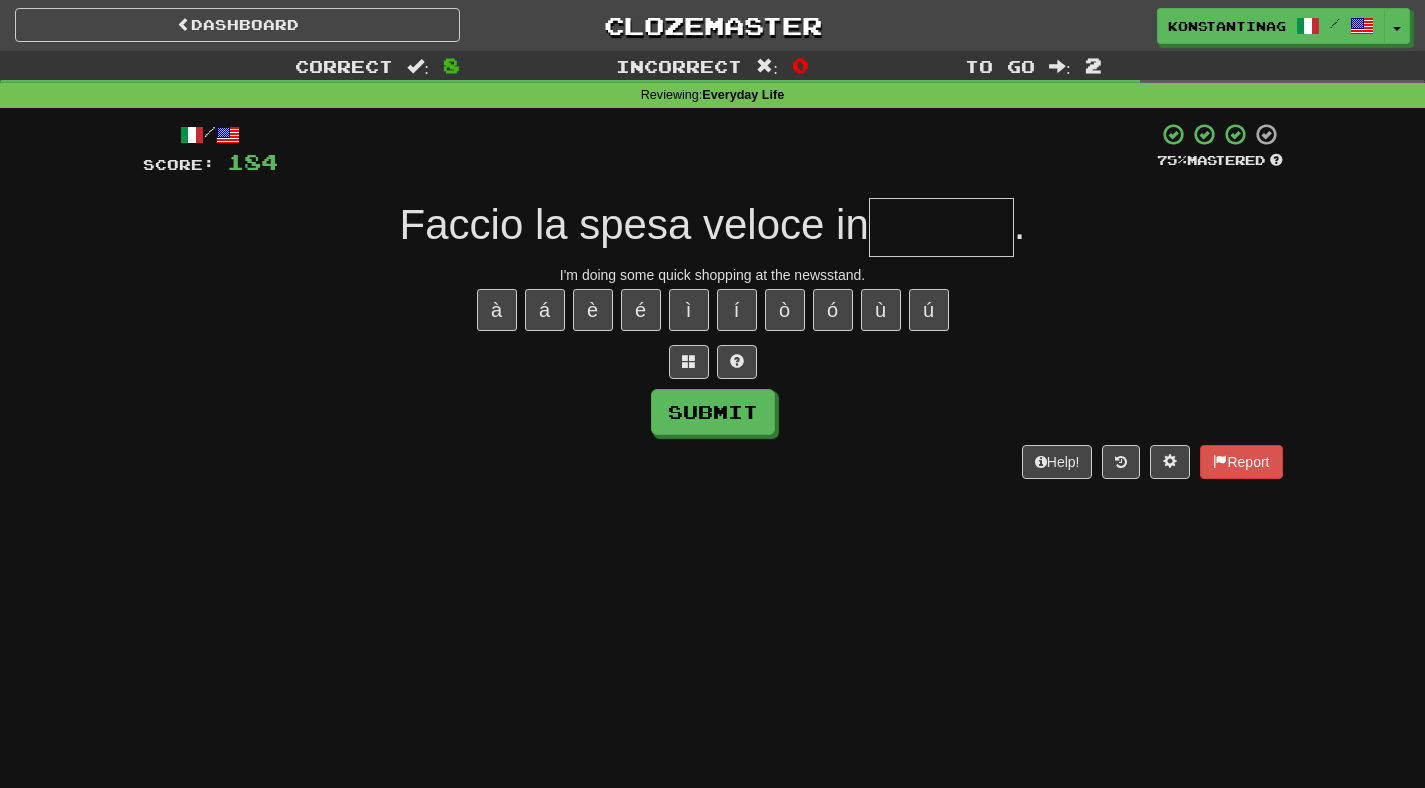 type on "*******" 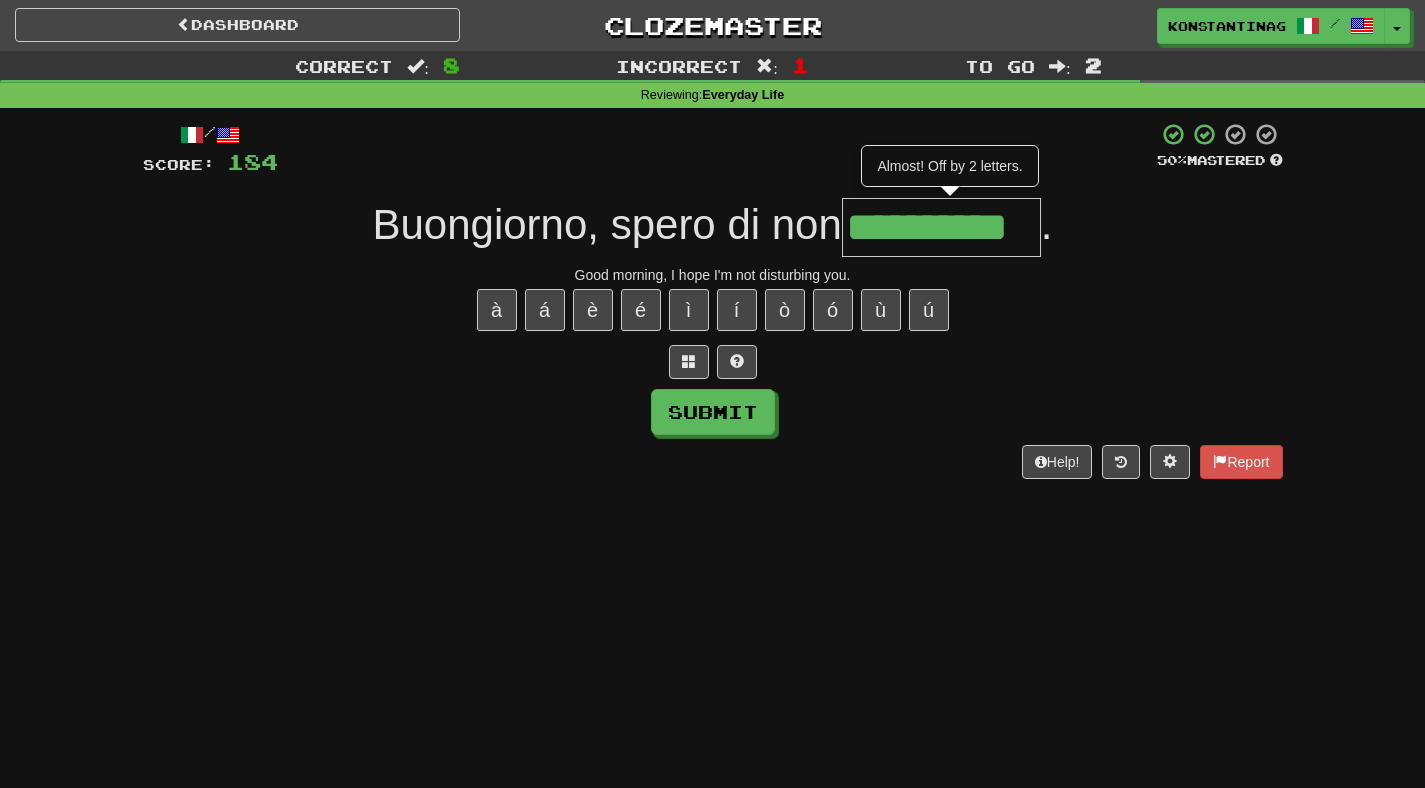 type on "**********" 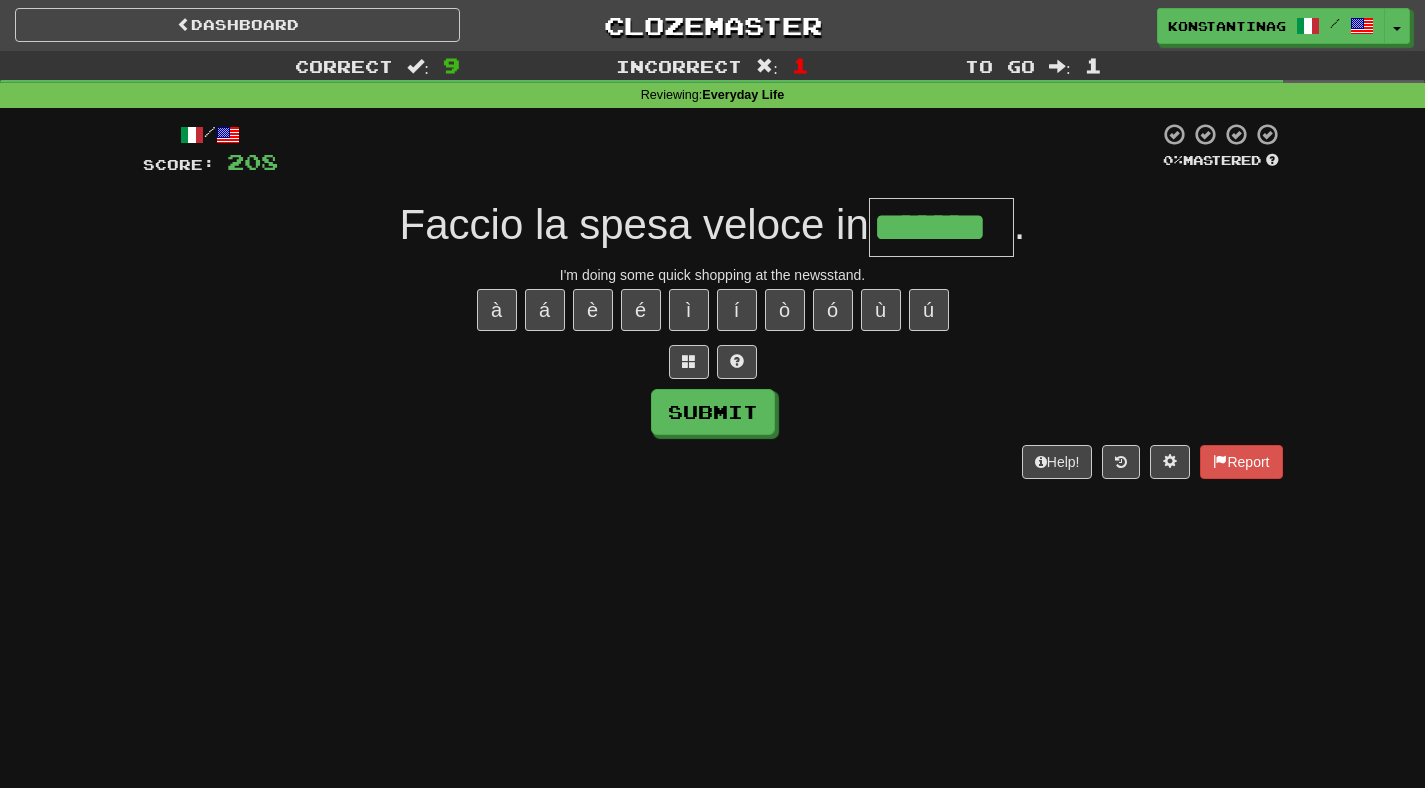 type on "*******" 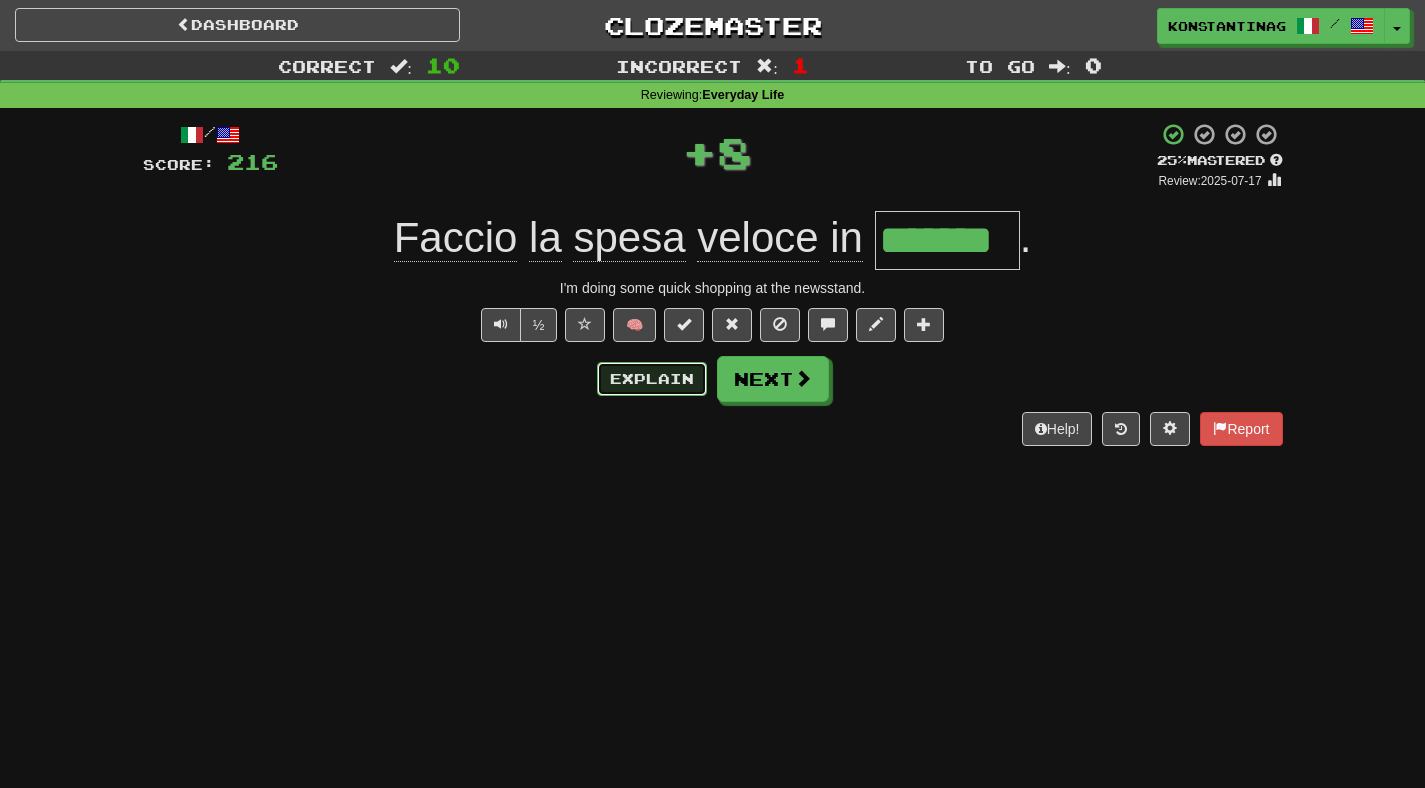 click on "Explain" at bounding box center (652, 379) 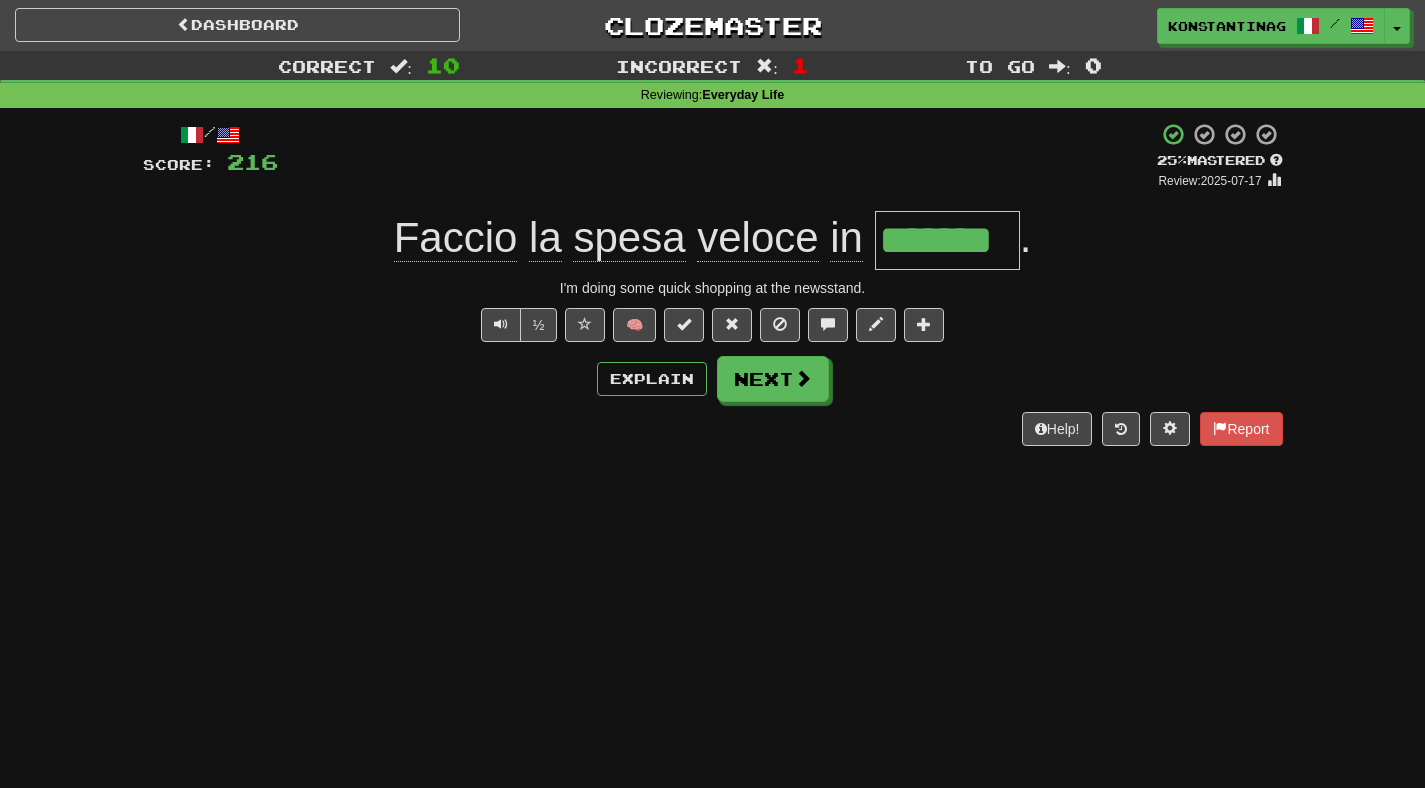 click on "/ Score: 216 + 8 25 % Mastered Review: [DATE] Faccio la spesa veloce in [BUSINESS_NAME]. I'm doing some quick shopping at the newsstand. ½ 🧠 Explain Next Help! Report" at bounding box center (713, 284) 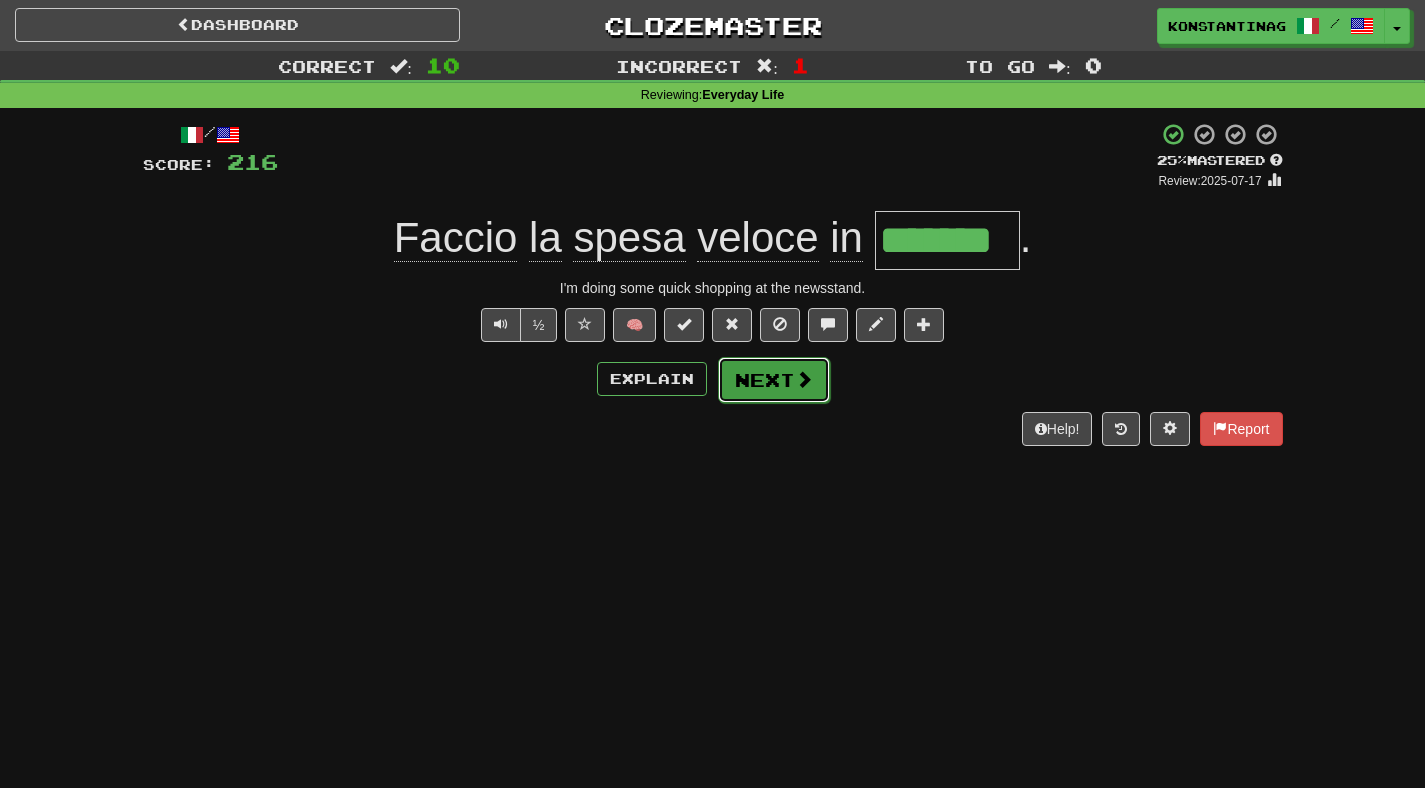 click on "Next" at bounding box center [774, 380] 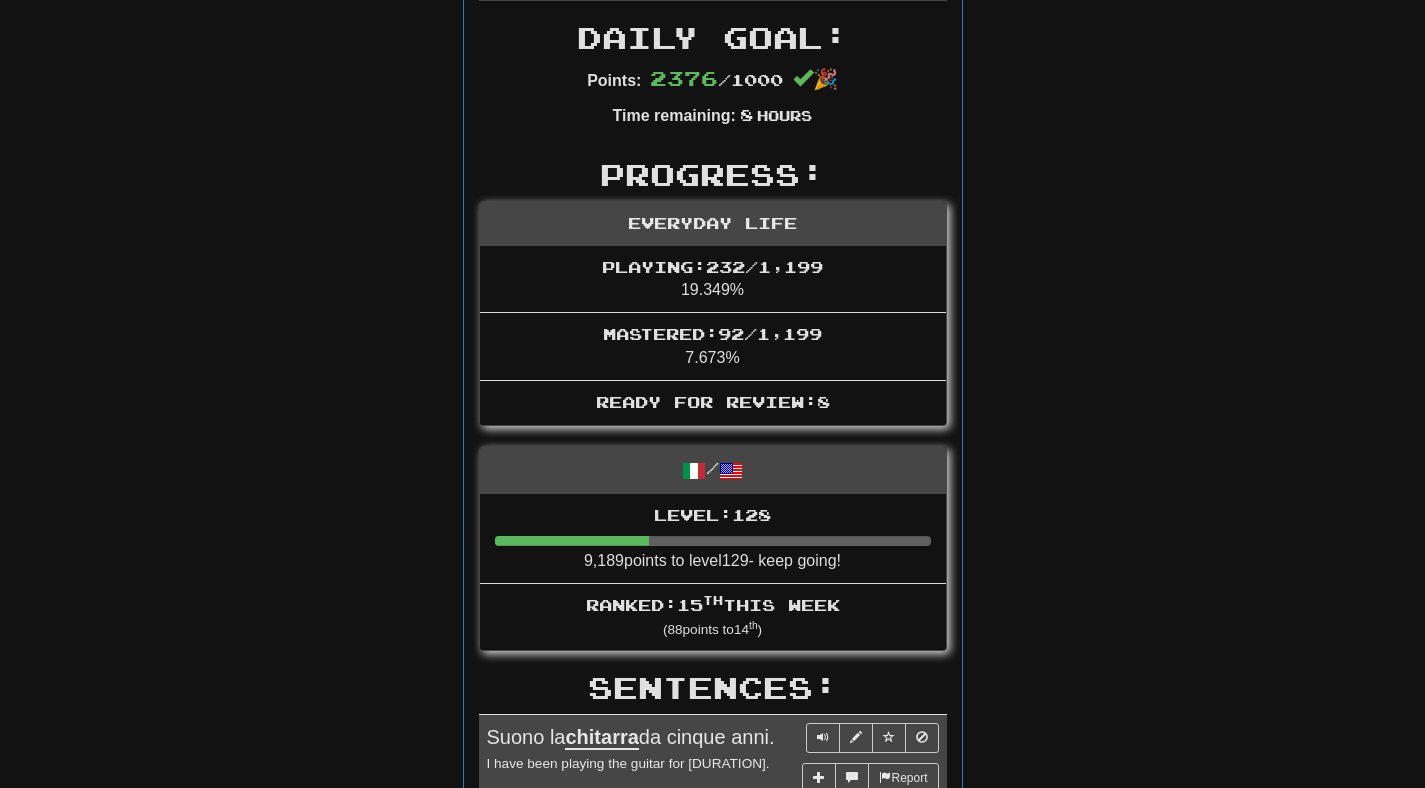 scroll, scrollTop: 0, scrollLeft: 0, axis: both 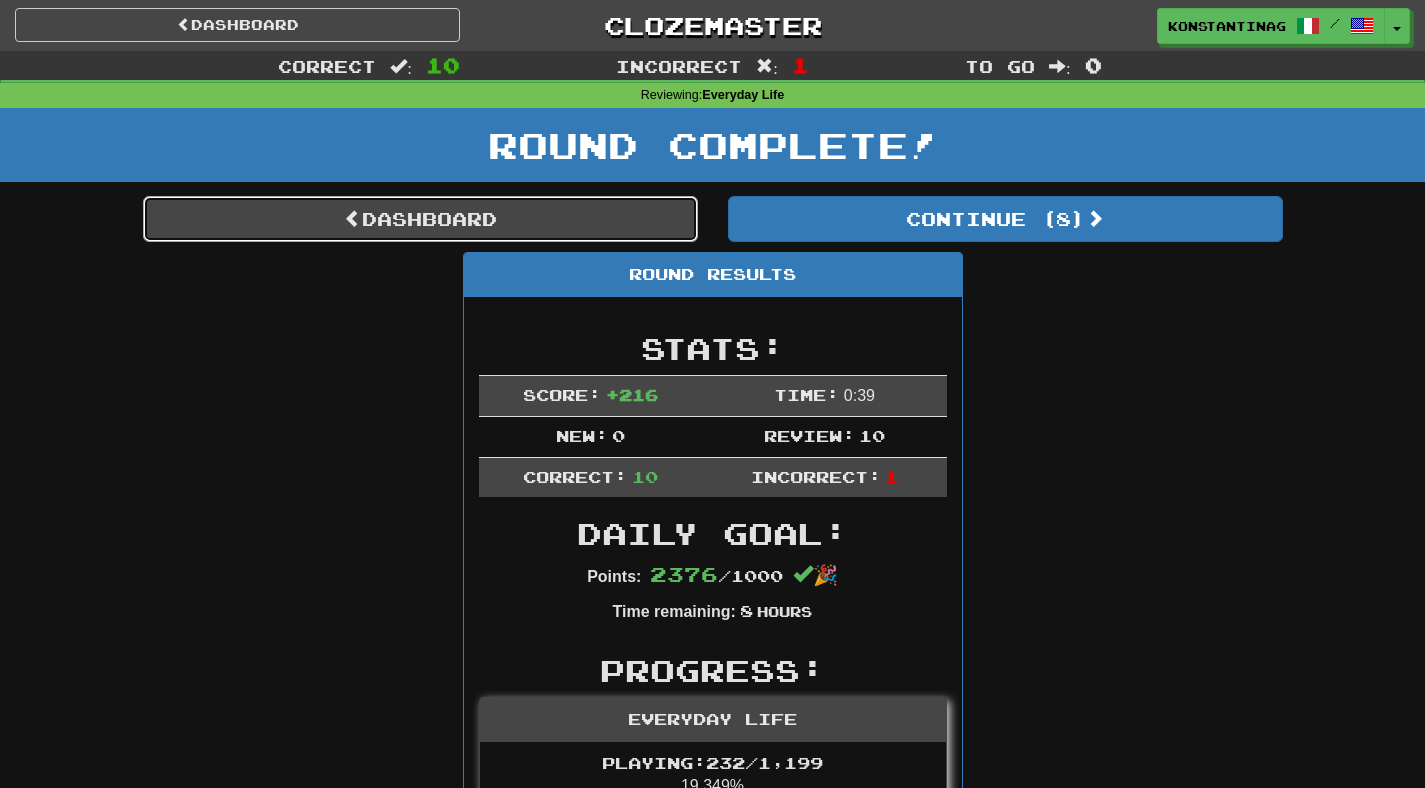 click on "Dashboard" at bounding box center [420, 219] 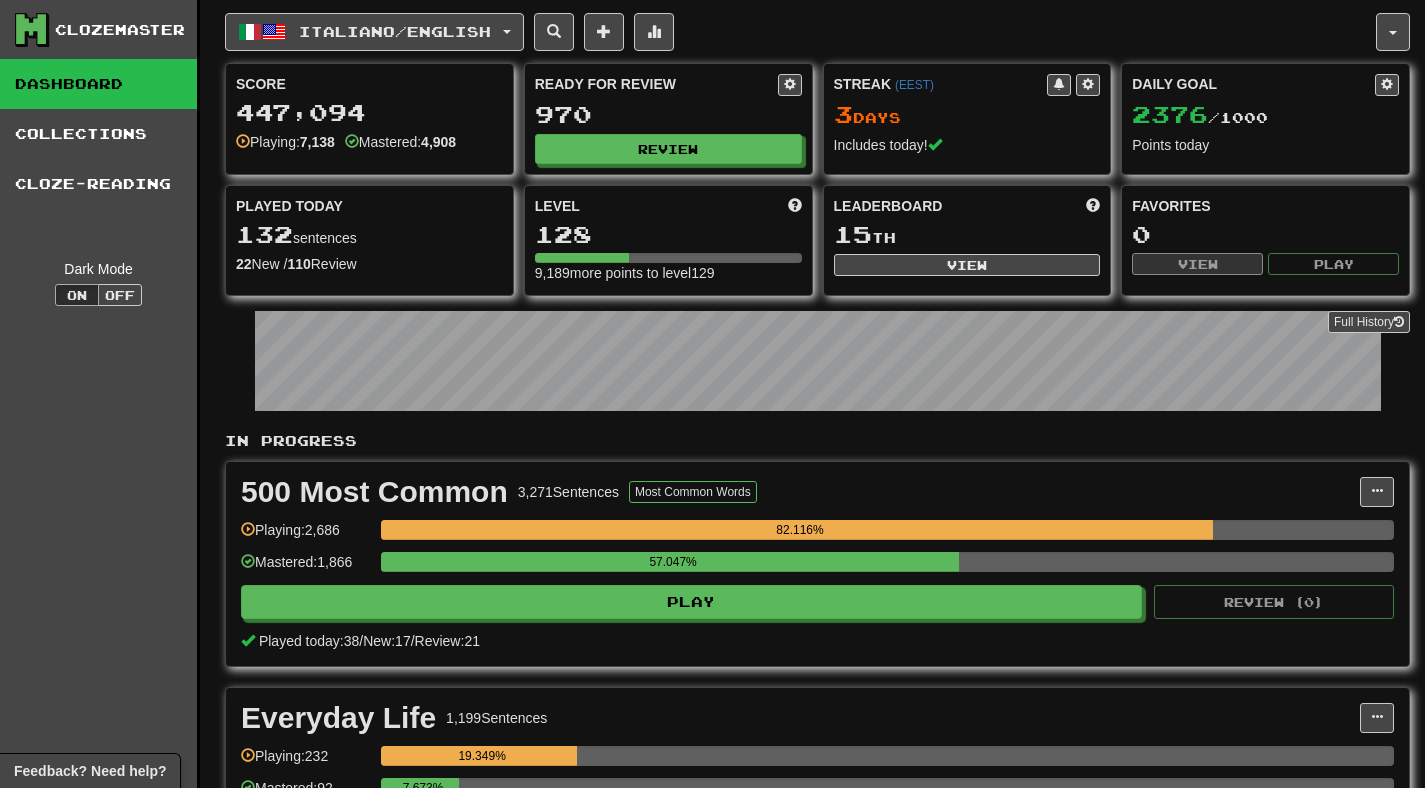 scroll, scrollTop: 0, scrollLeft: 0, axis: both 